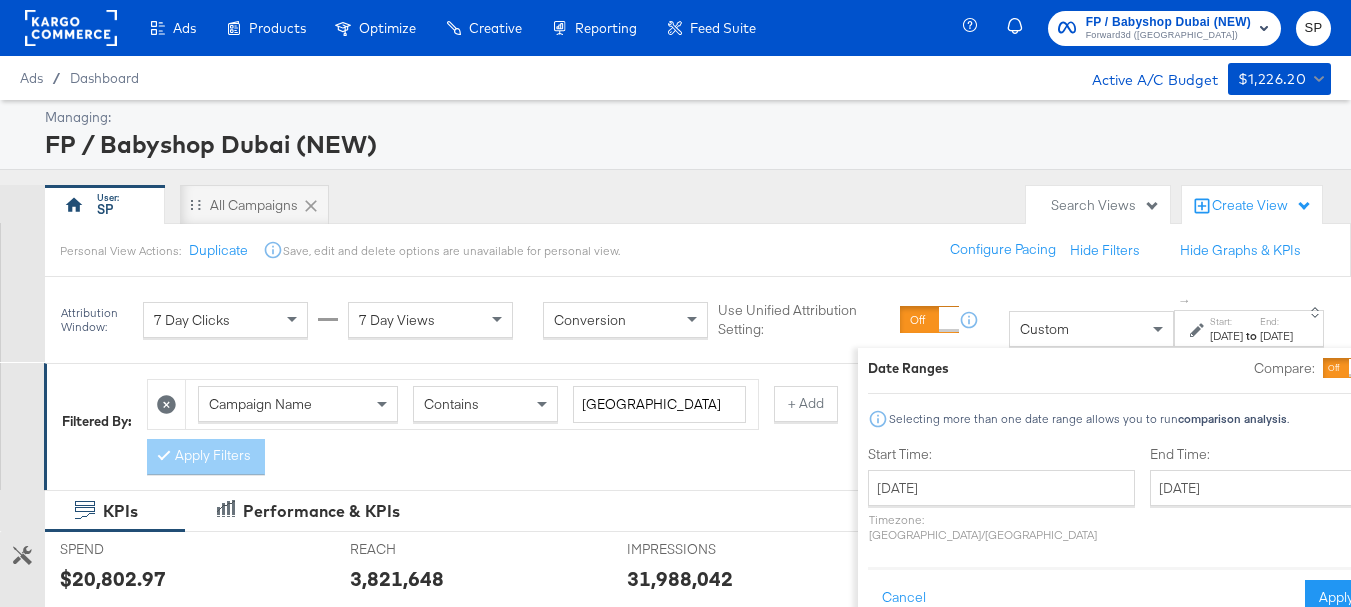 scroll, scrollTop: 100, scrollLeft: 0, axis: vertical 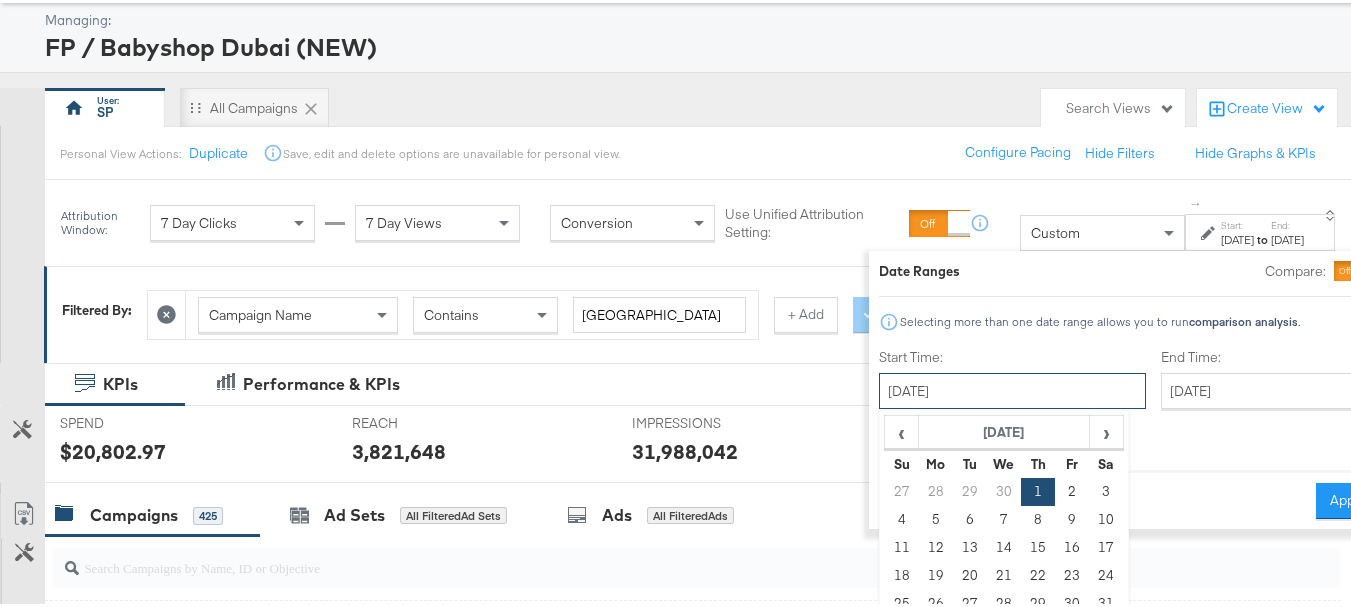click on "[DATE]" at bounding box center (1012, 388) 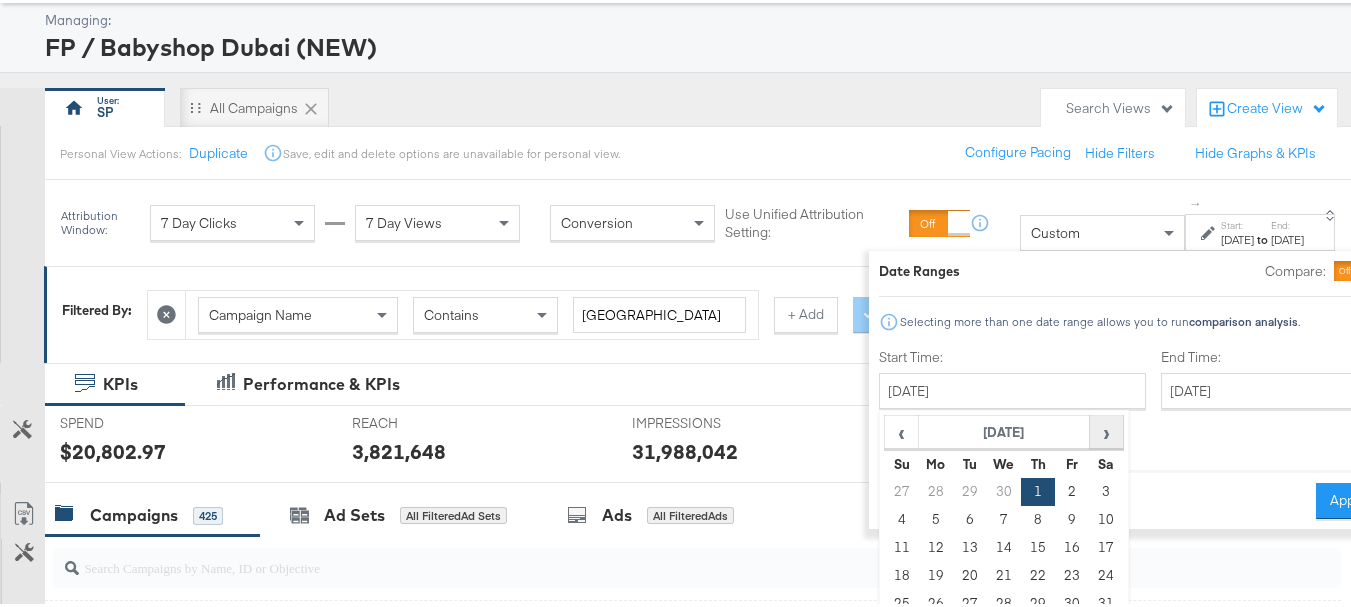 click on "›" at bounding box center [1106, 429] 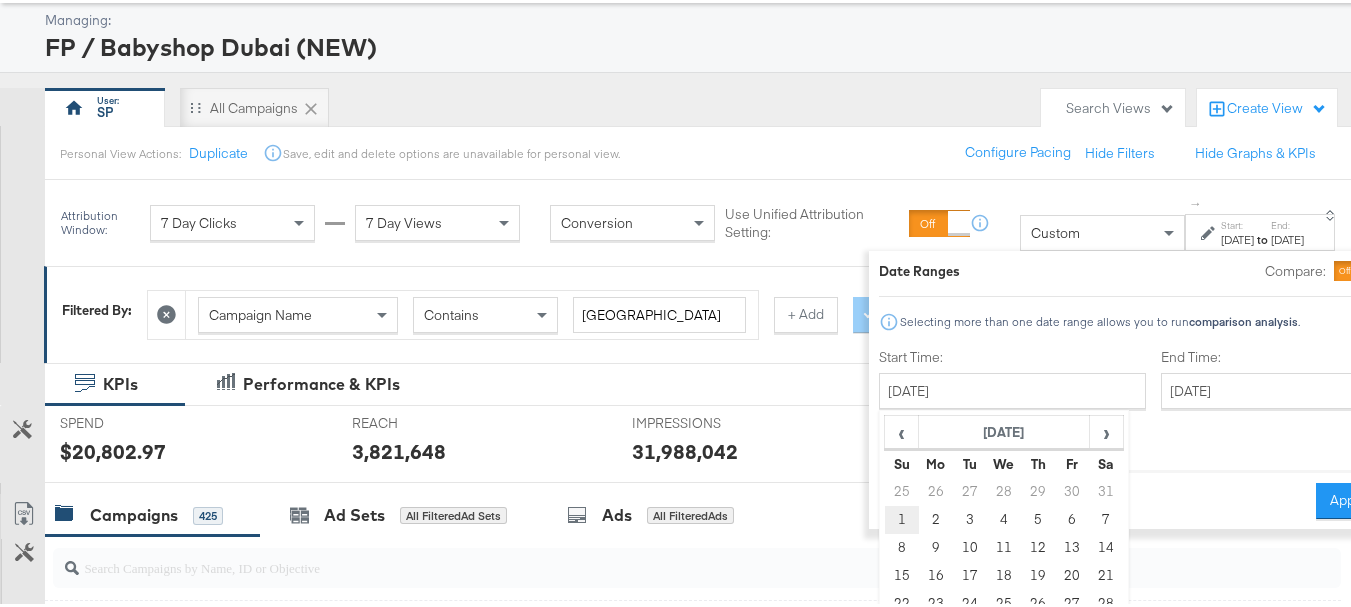 click on "1" at bounding box center (902, 517) 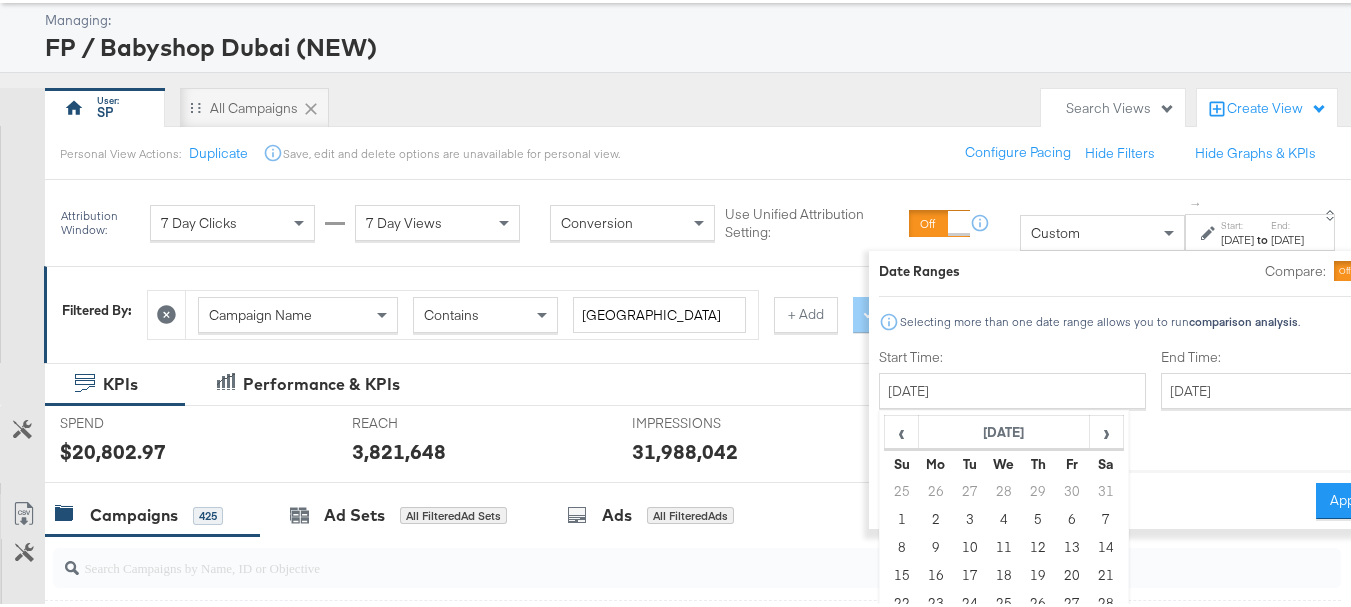 type on "[DATE]" 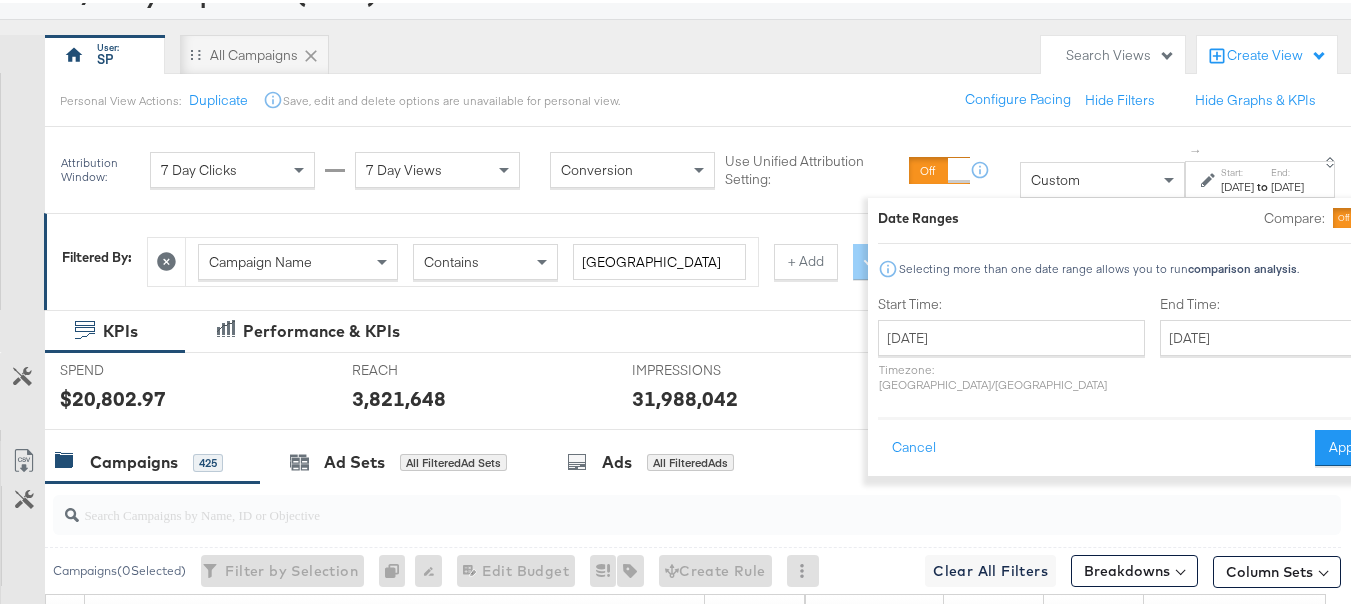 scroll, scrollTop: 200, scrollLeft: 0, axis: vertical 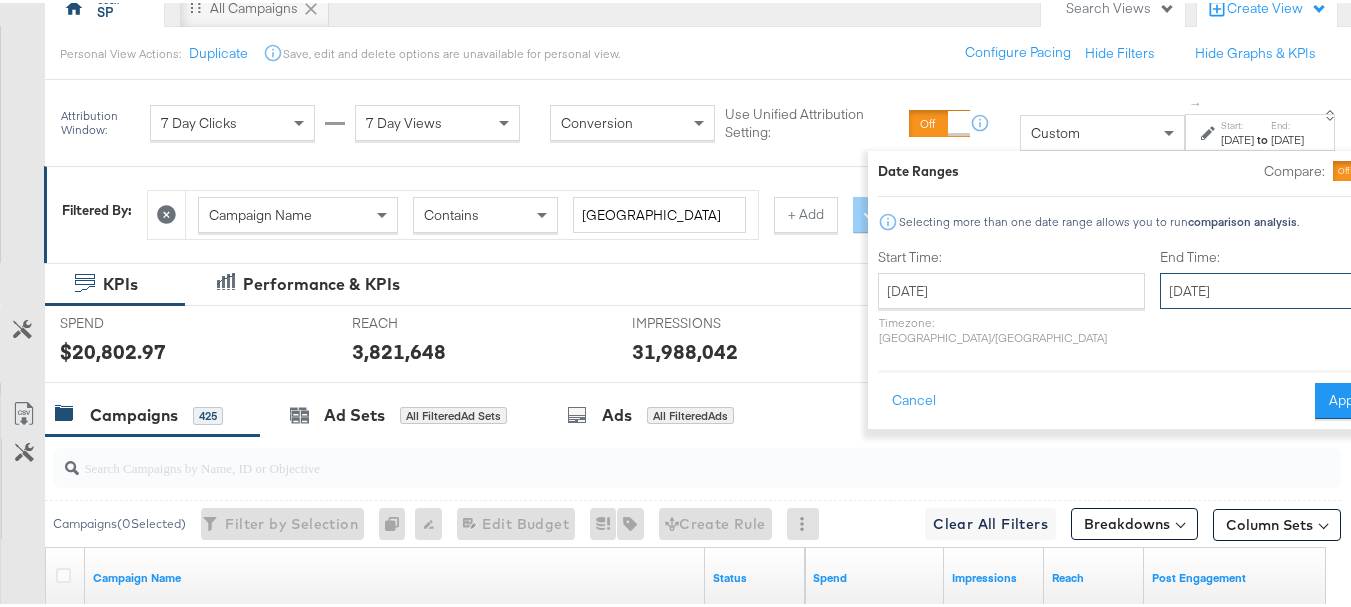 click on "[DATE]" at bounding box center (1265, 288) 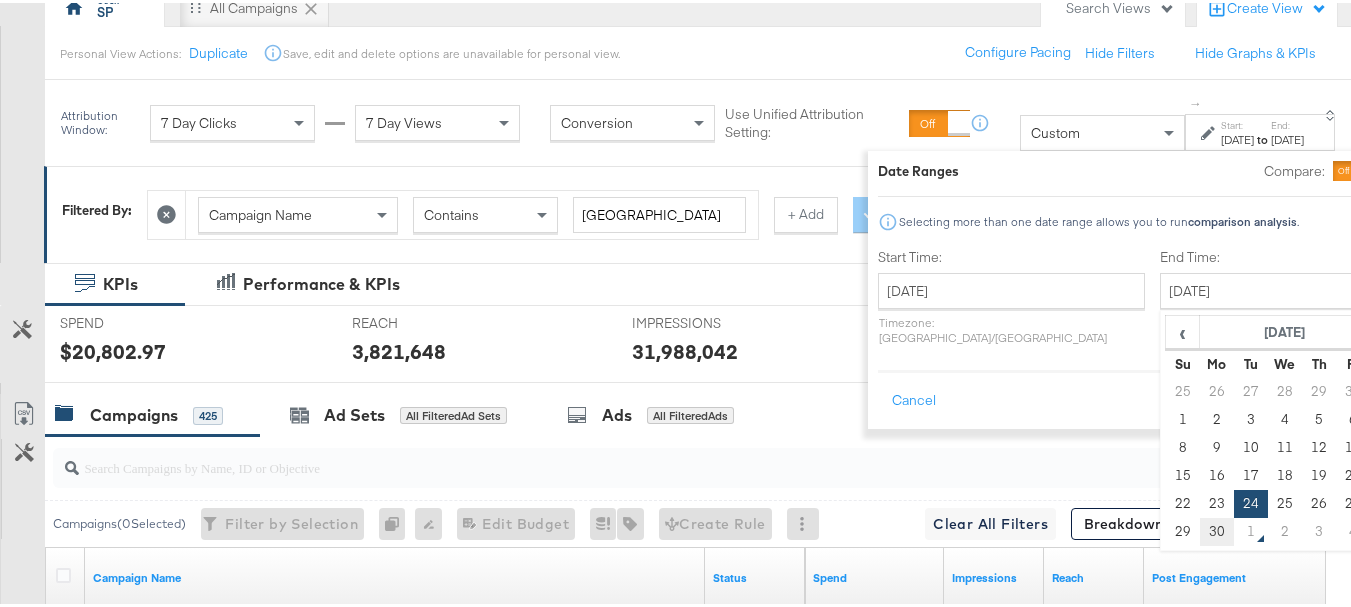 click on "30" at bounding box center [1217, 529] 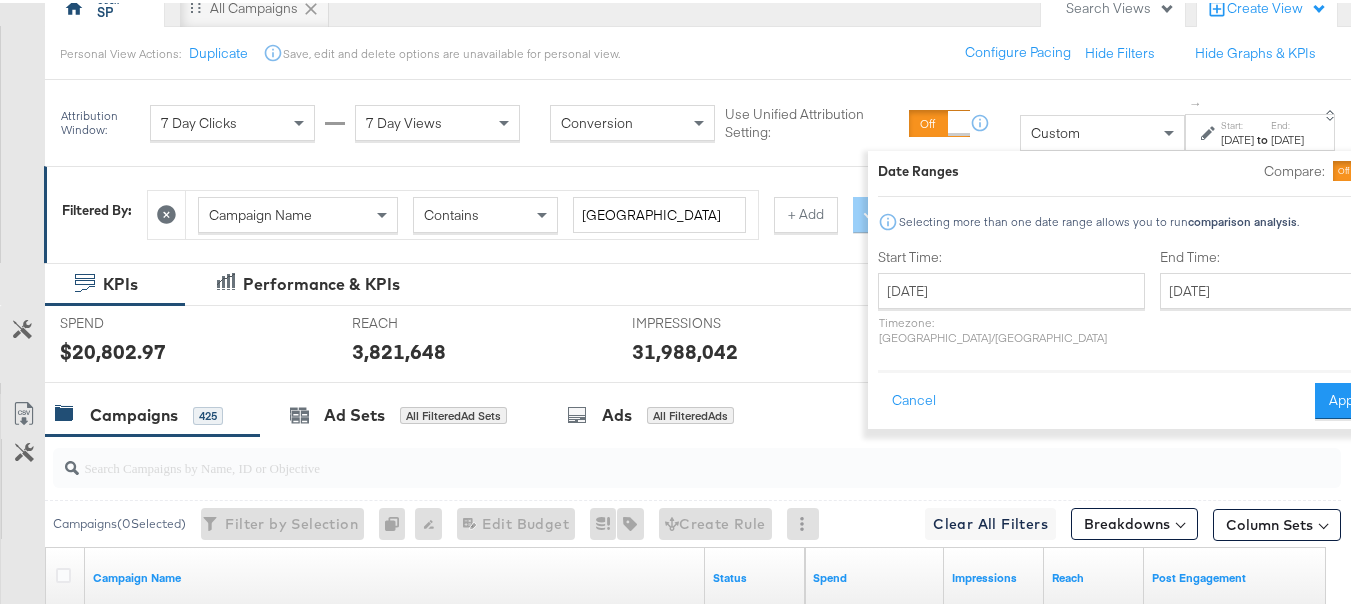 drag, startPoint x: 1276, startPoint y: 378, endPoint x: 788, endPoint y: 304, distance: 493.57877 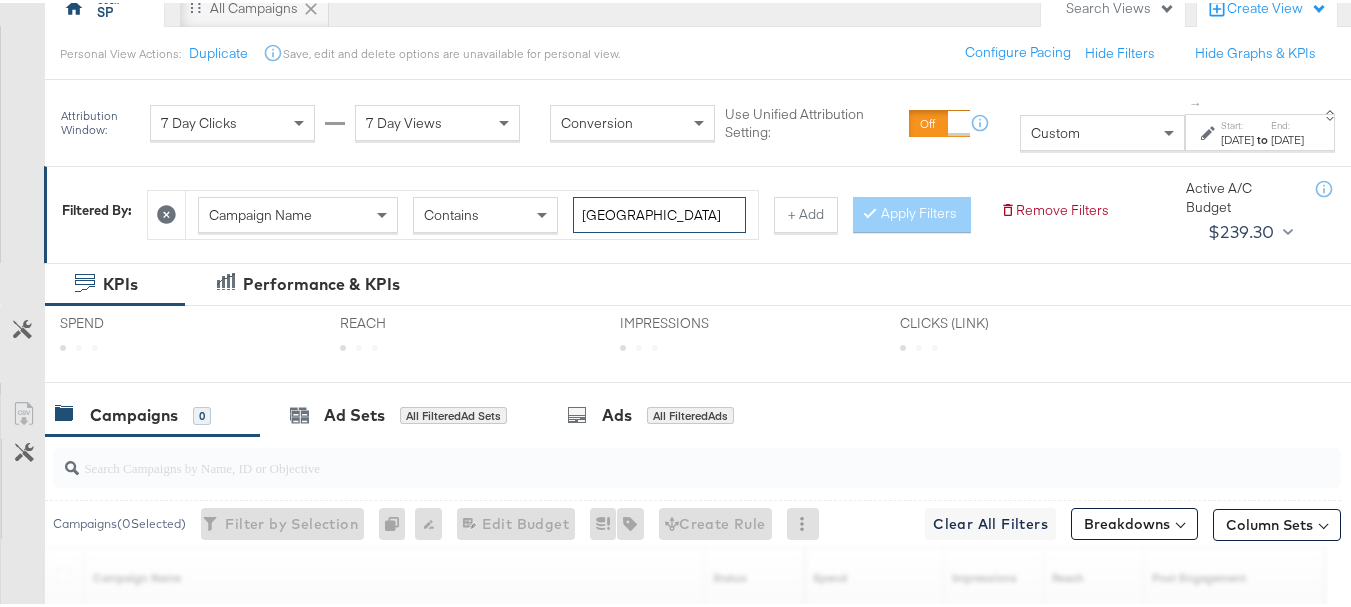 drag, startPoint x: 649, startPoint y: 220, endPoint x: 512, endPoint y: 220, distance: 137 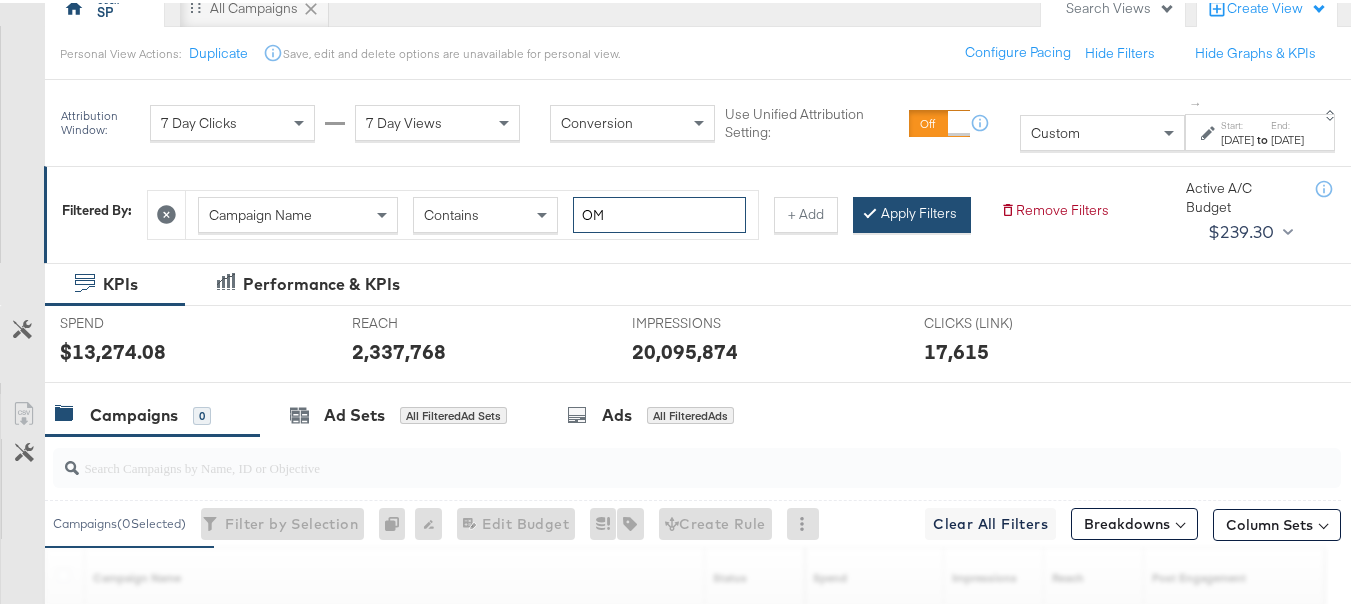 type on "OM" 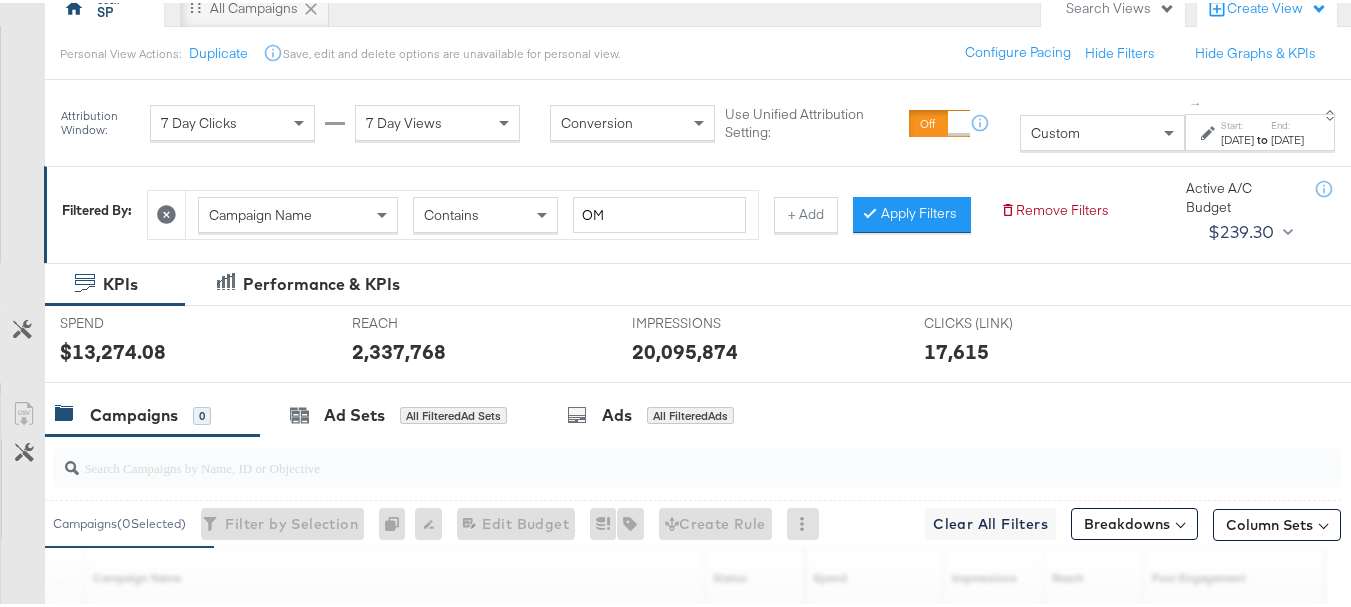 drag, startPoint x: 191, startPoint y: 251, endPoint x: 231, endPoint y: 256, distance: 40.311287 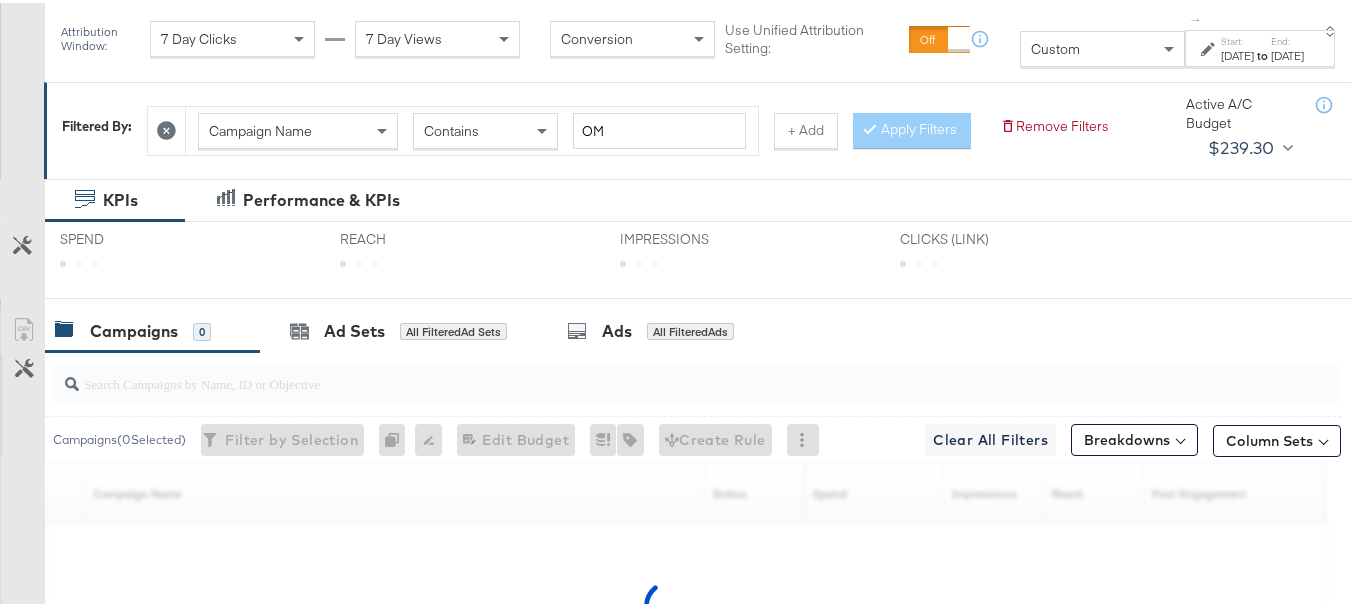 scroll, scrollTop: 400, scrollLeft: 0, axis: vertical 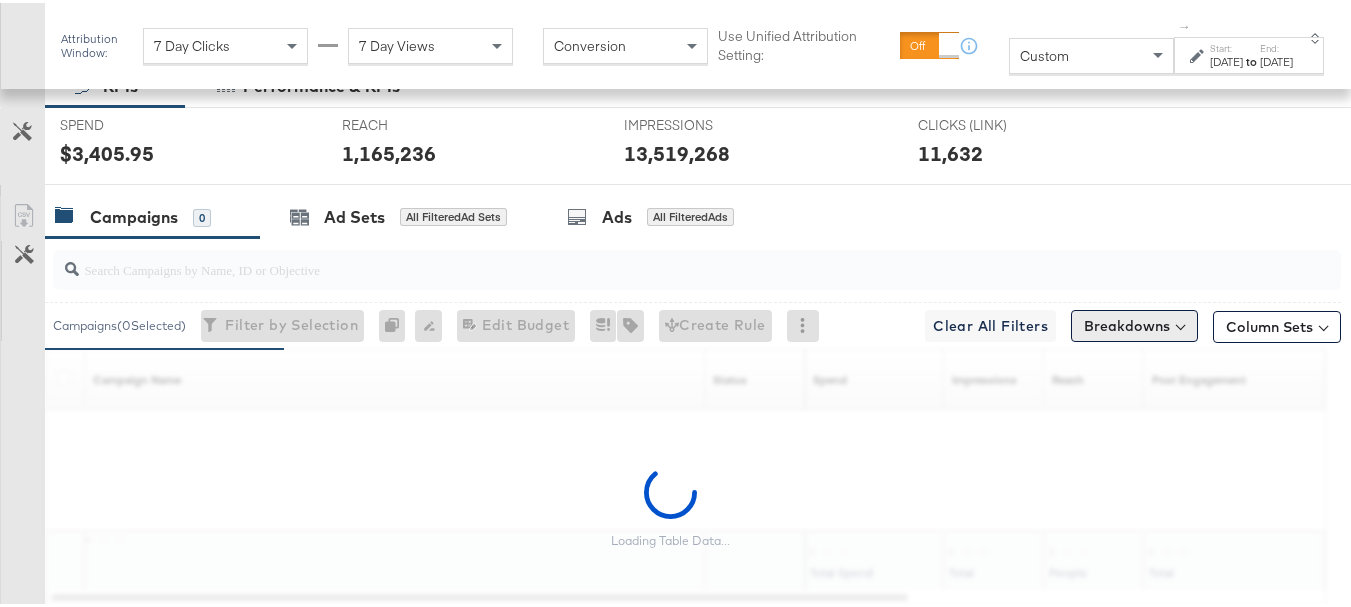 click on "Breakdowns" at bounding box center [1134, 323] 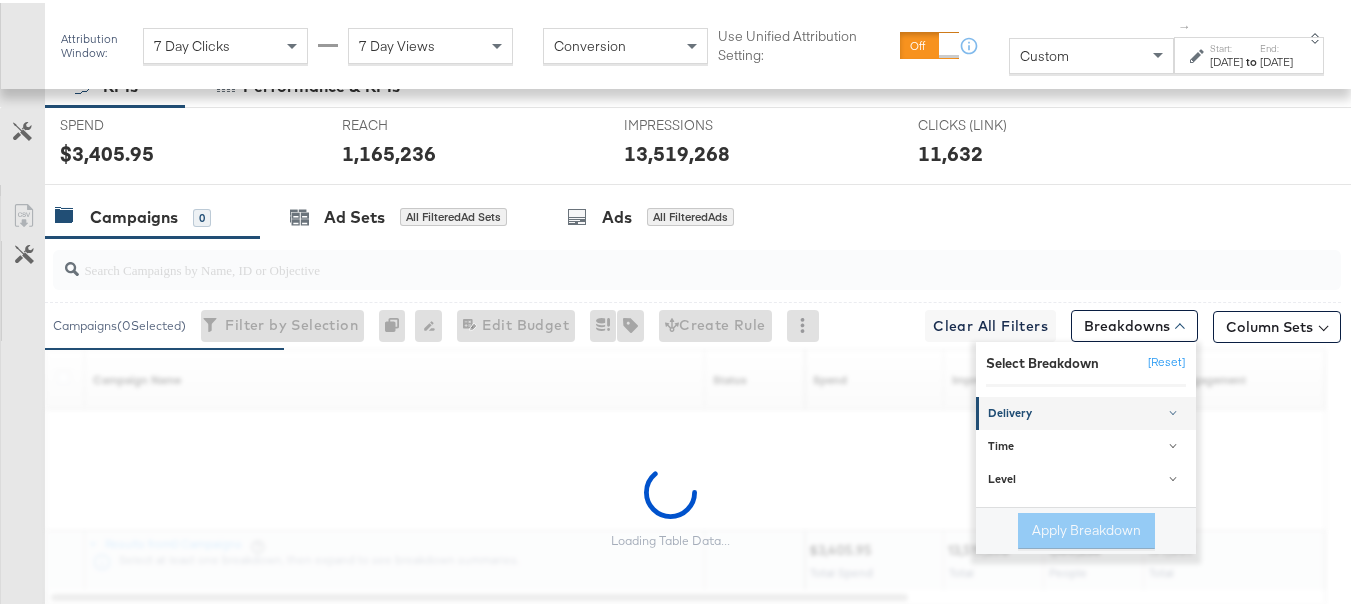 click on "Delivery" at bounding box center [1087, 411] 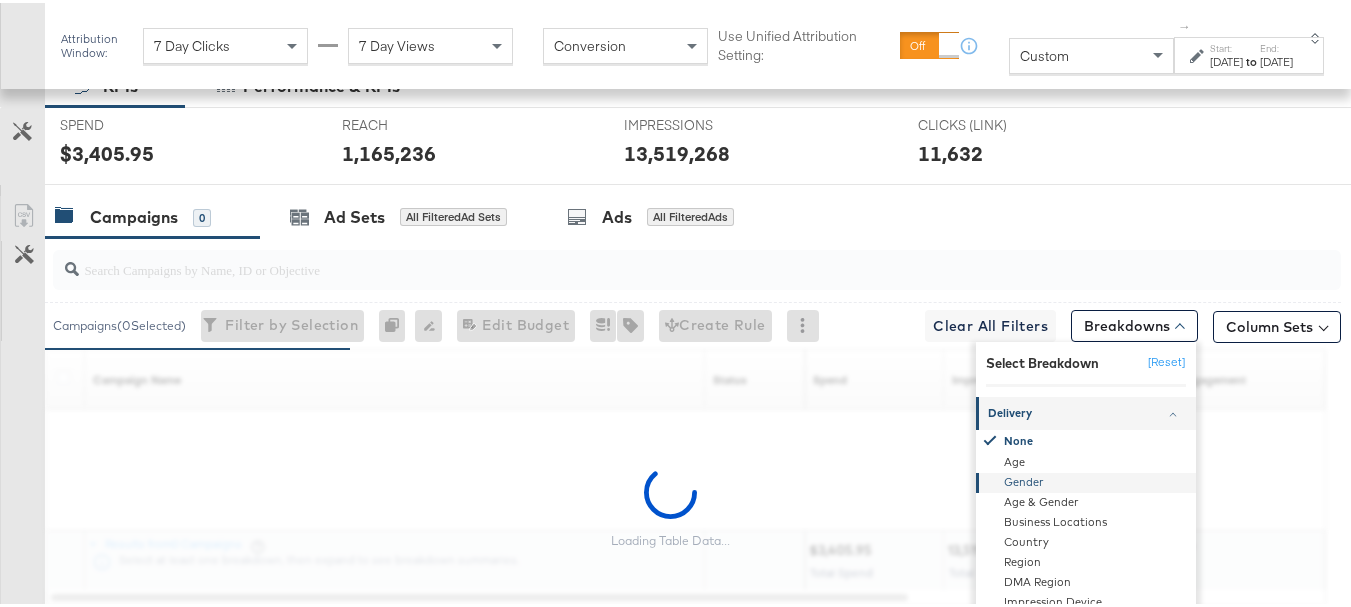 scroll, scrollTop: 100, scrollLeft: 0, axis: vertical 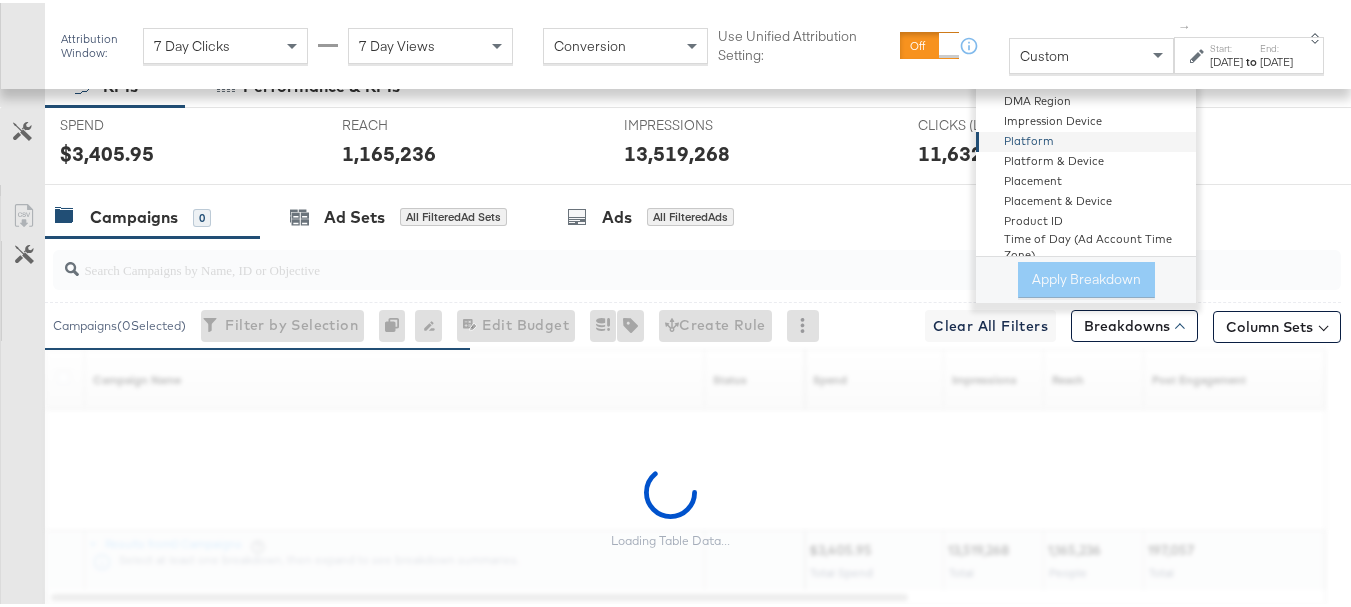click on "Platform" at bounding box center (1087, 139) 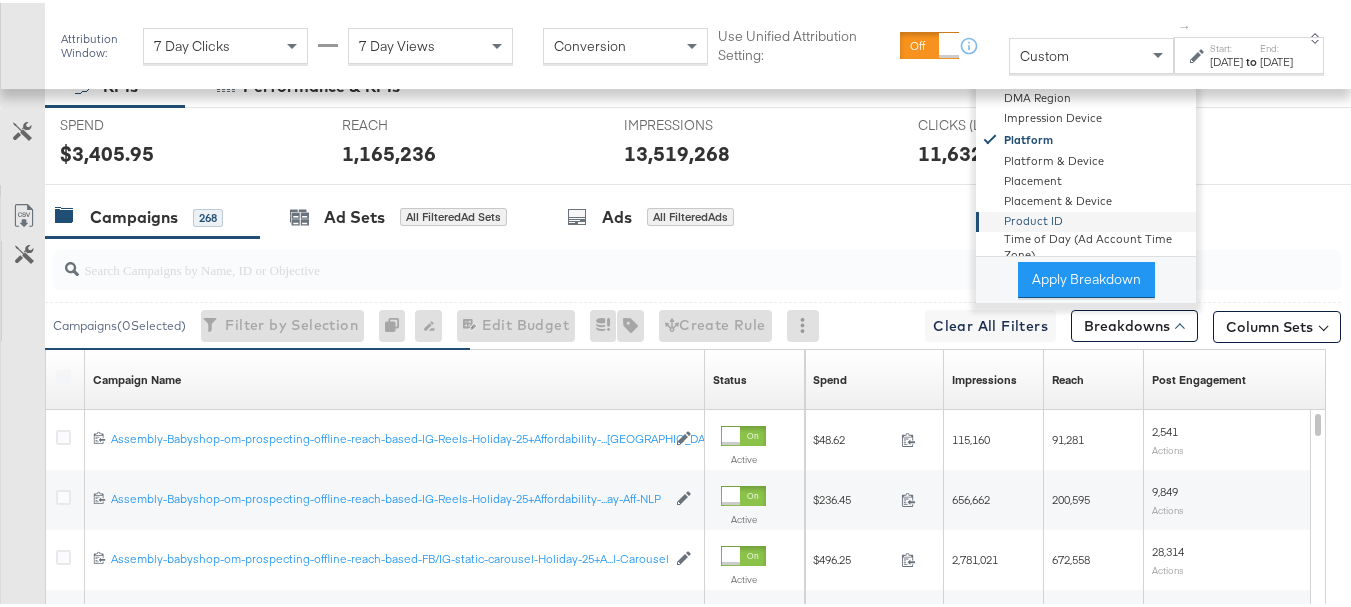 scroll, scrollTop: 97, scrollLeft: 0, axis: vertical 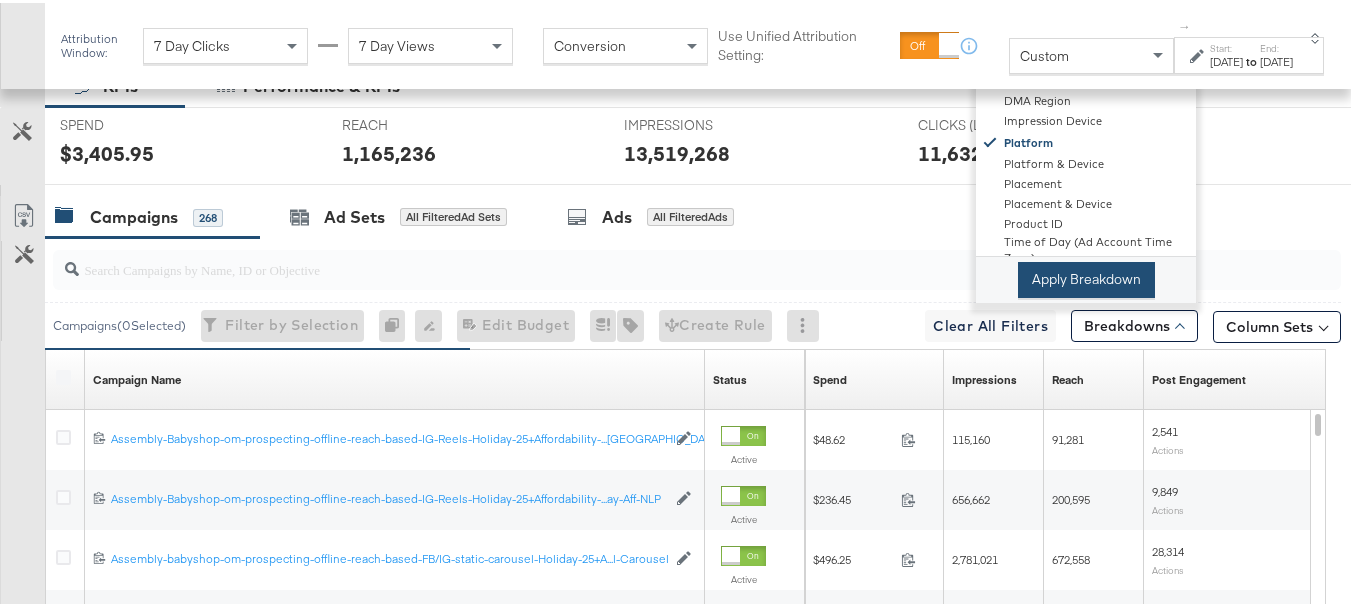 click on "Apply Breakdown" at bounding box center [1086, 277] 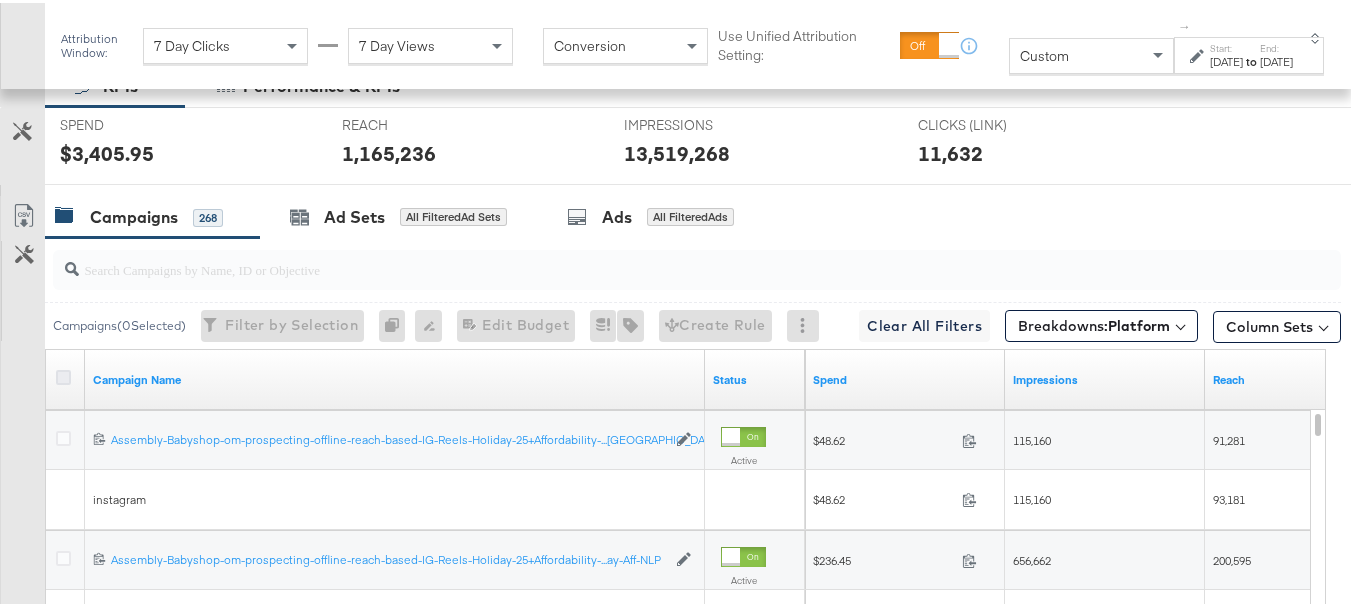 click at bounding box center [63, 374] 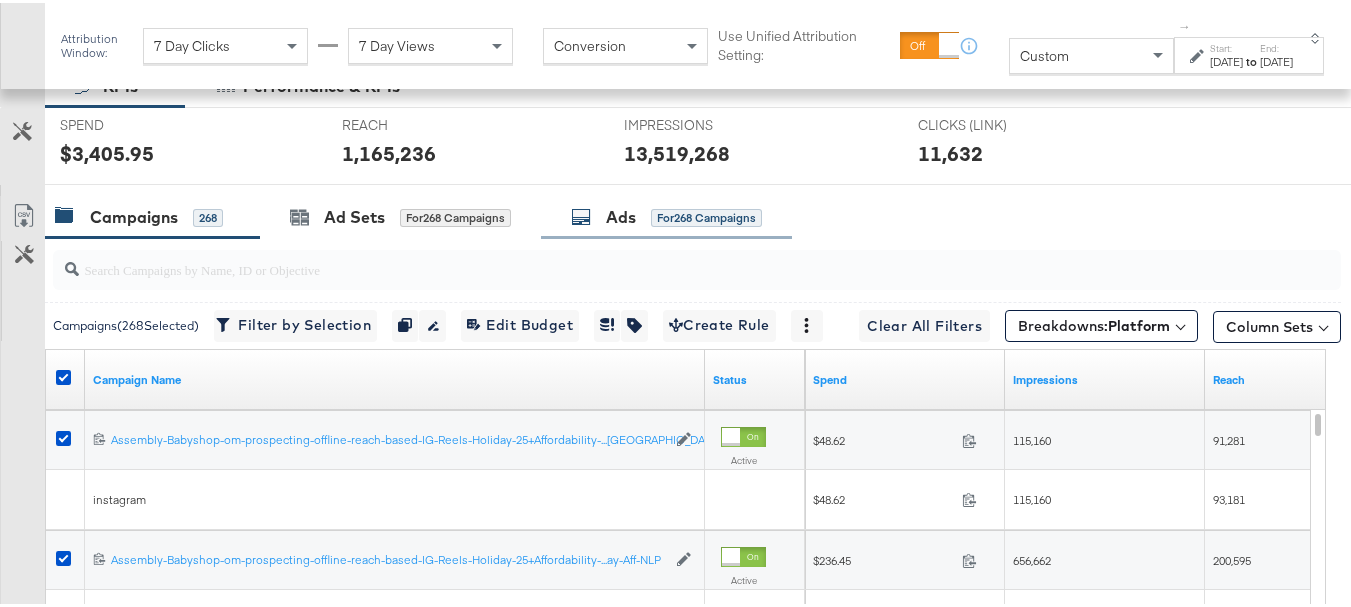 click on "Ads" at bounding box center (621, 214) 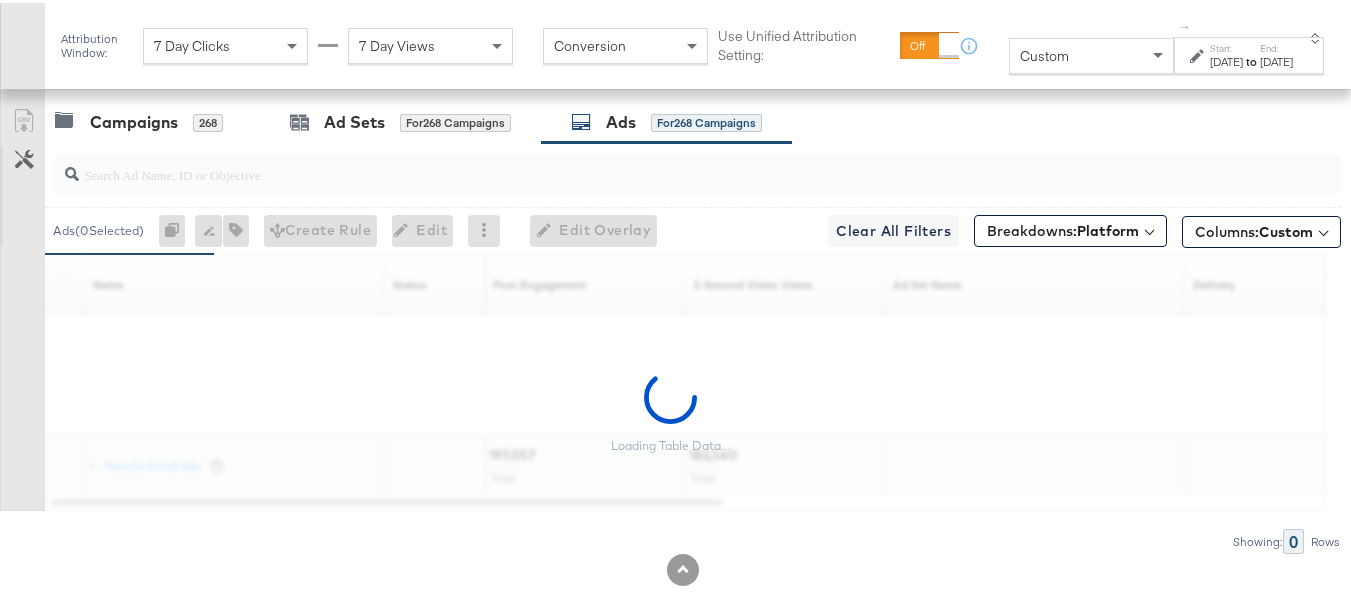 scroll, scrollTop: 500, scrollLeft: 0, axis: vertical 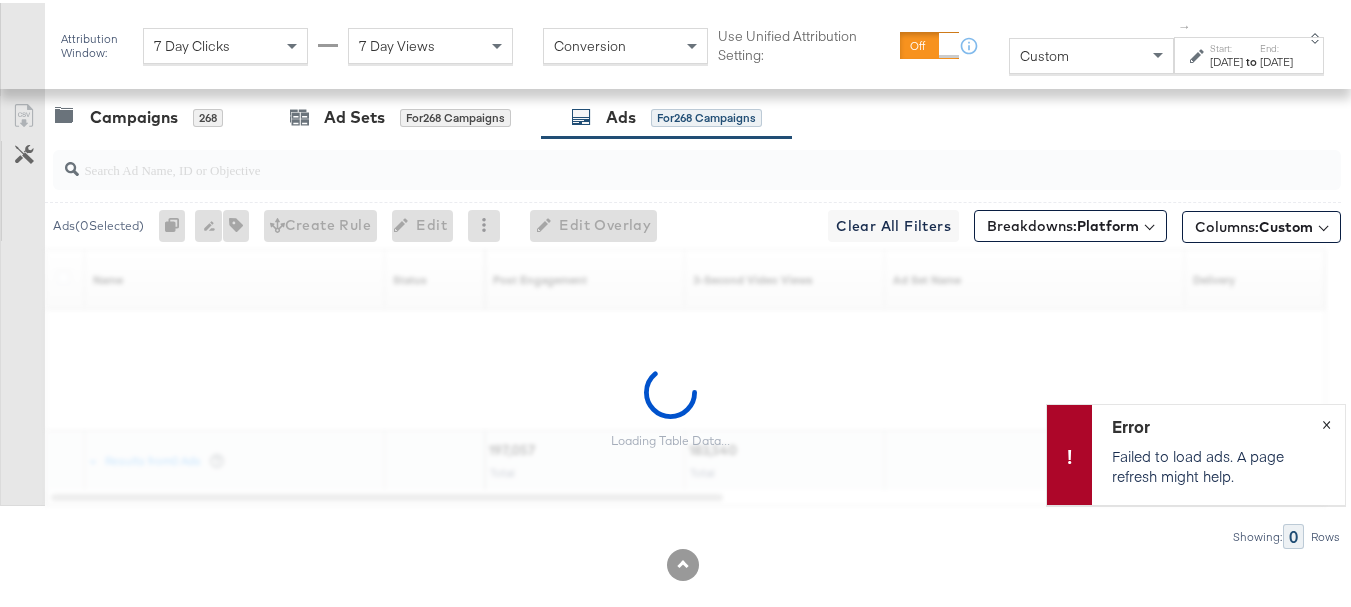 click on "×" at bounding box center [1326, 419] 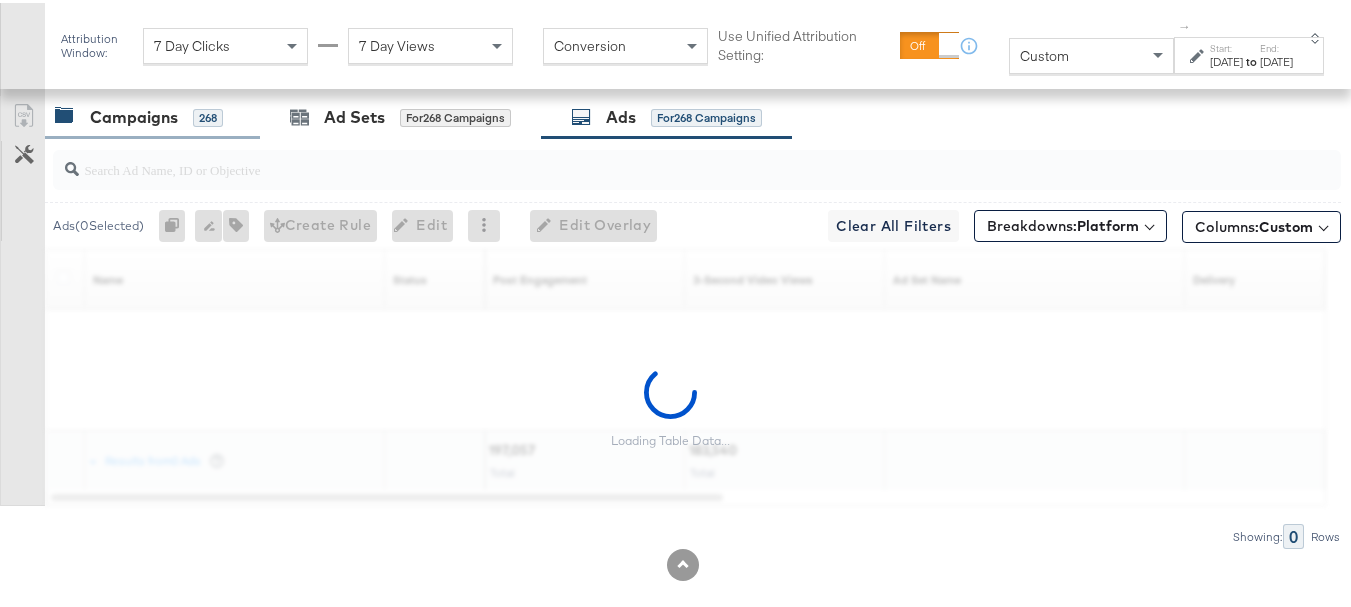 click on "Campaigns 268" at bounding box center [152, 114] 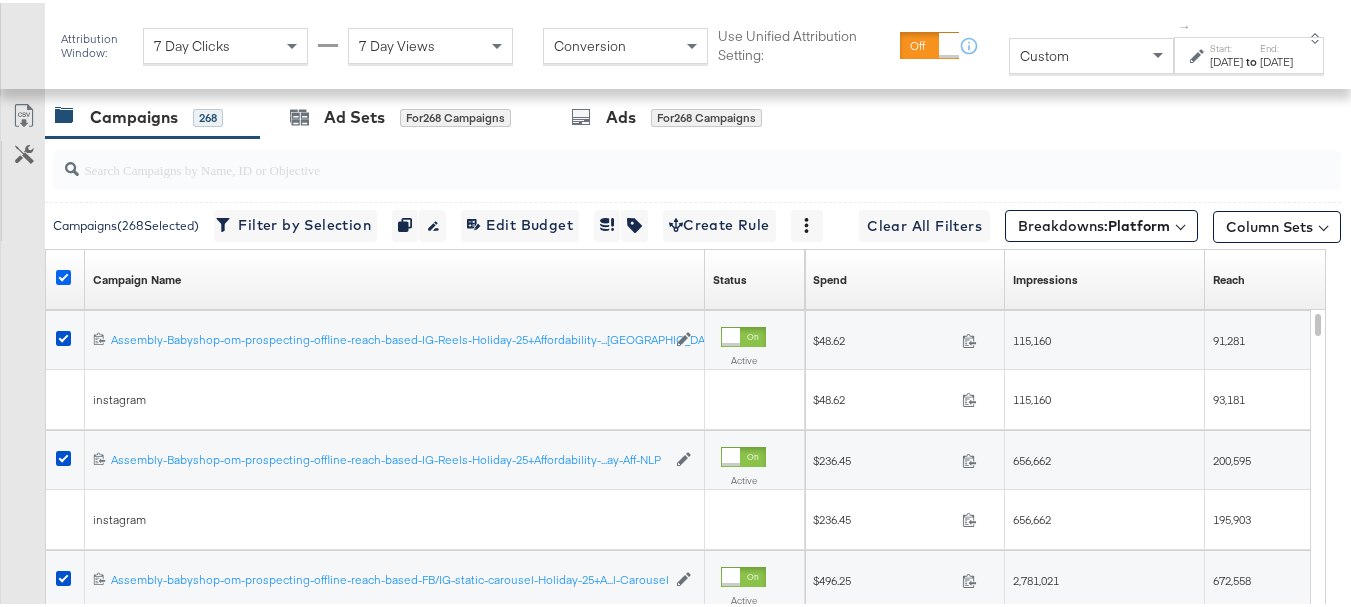 click at bounding box center (63, 274) 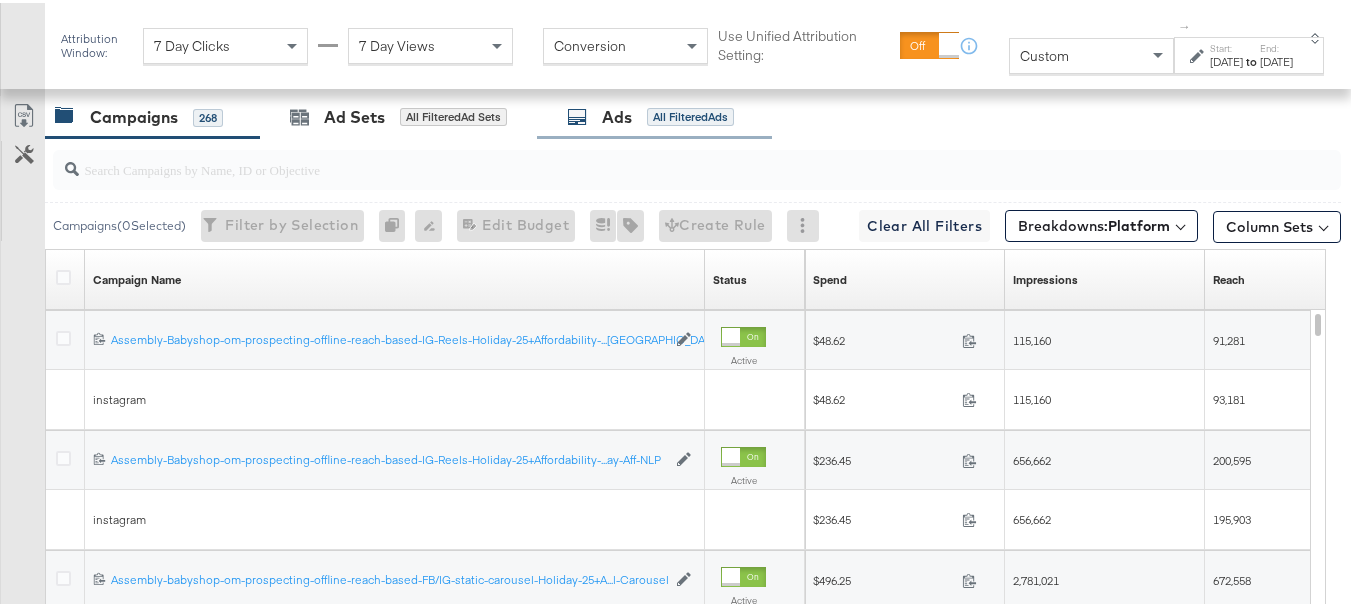 click on "Ads All Filtered  Ads" at bounding box center (650, 114) 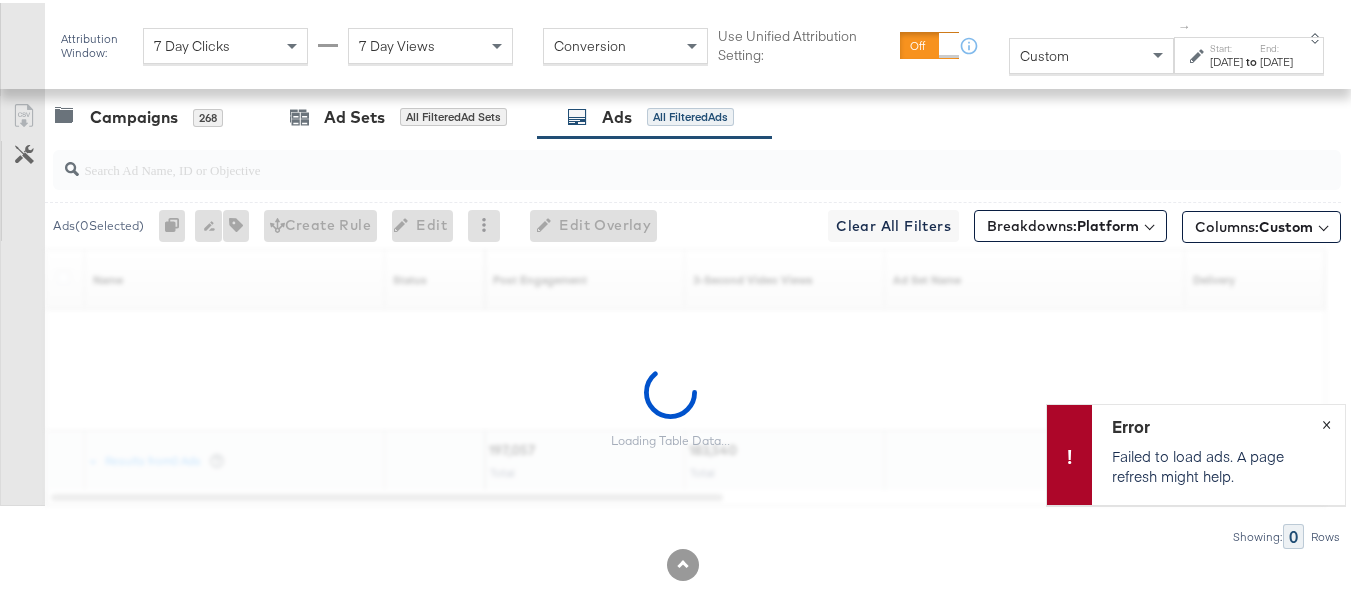 click on "×" at bounding box center [1326, 420] 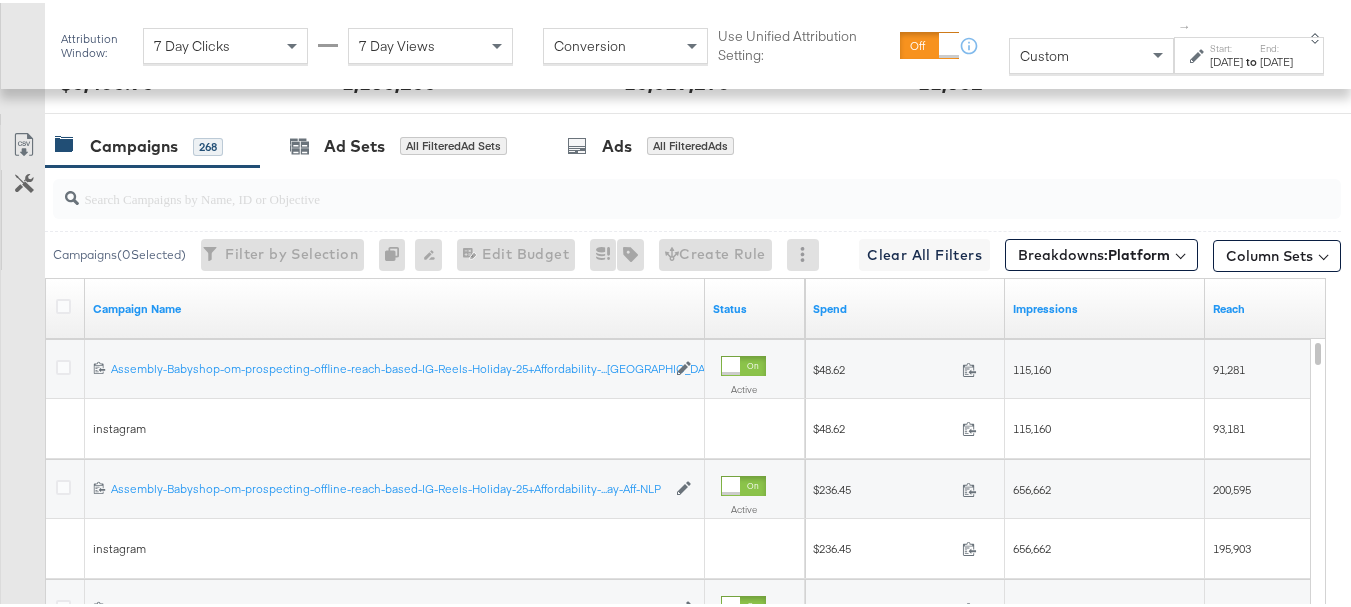 scroll, scrollTop: 473, scrollLeft: 0, axis: vertical 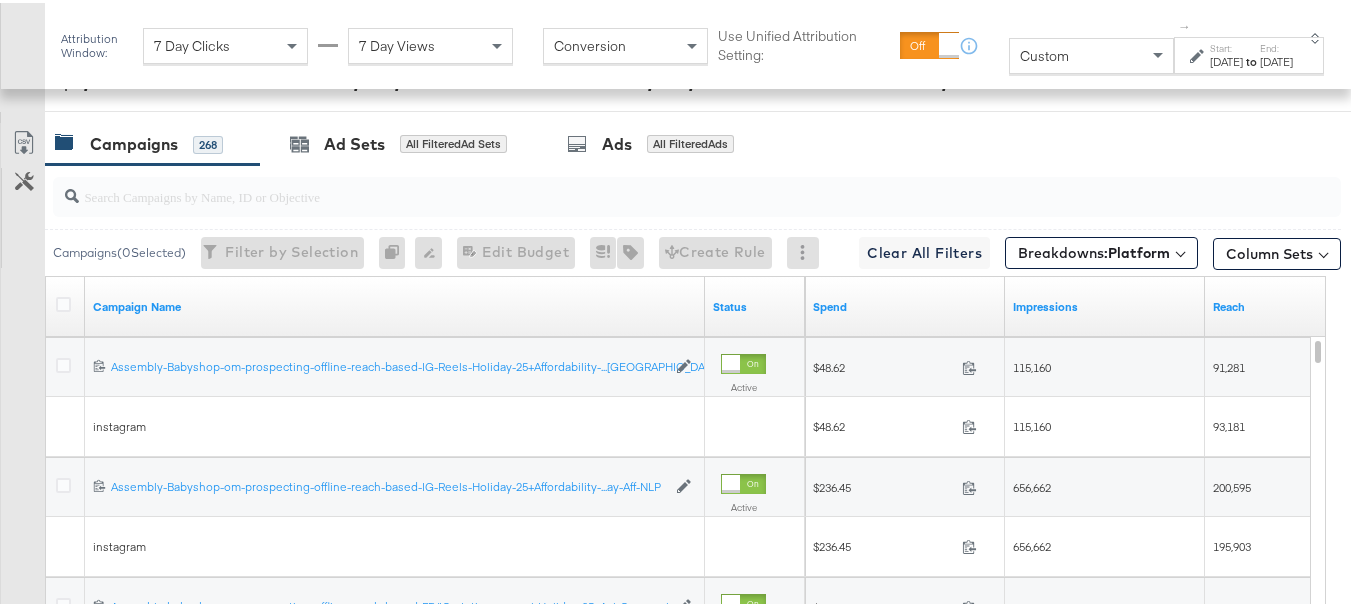 click at bounding box center [653, 185] 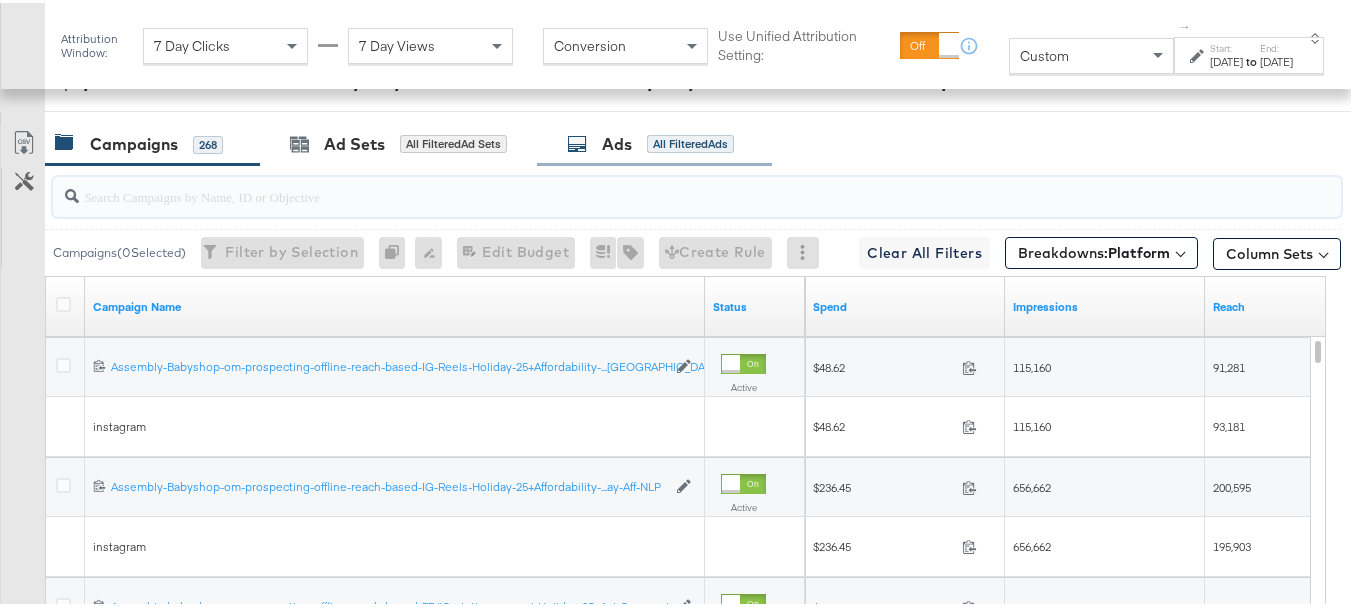 click on "Ads All Filtered  Ads" at bounding box center [654, 141] 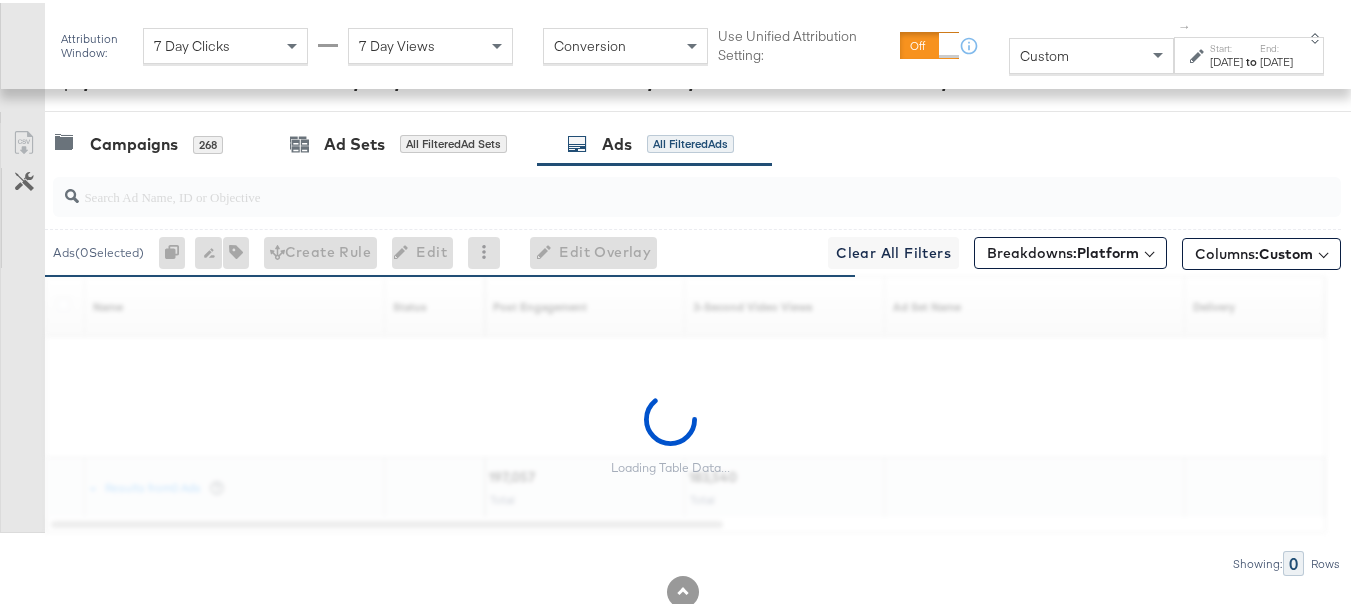 scroll, scrollTop: 373, scrollLeft: 0, axis: vertical 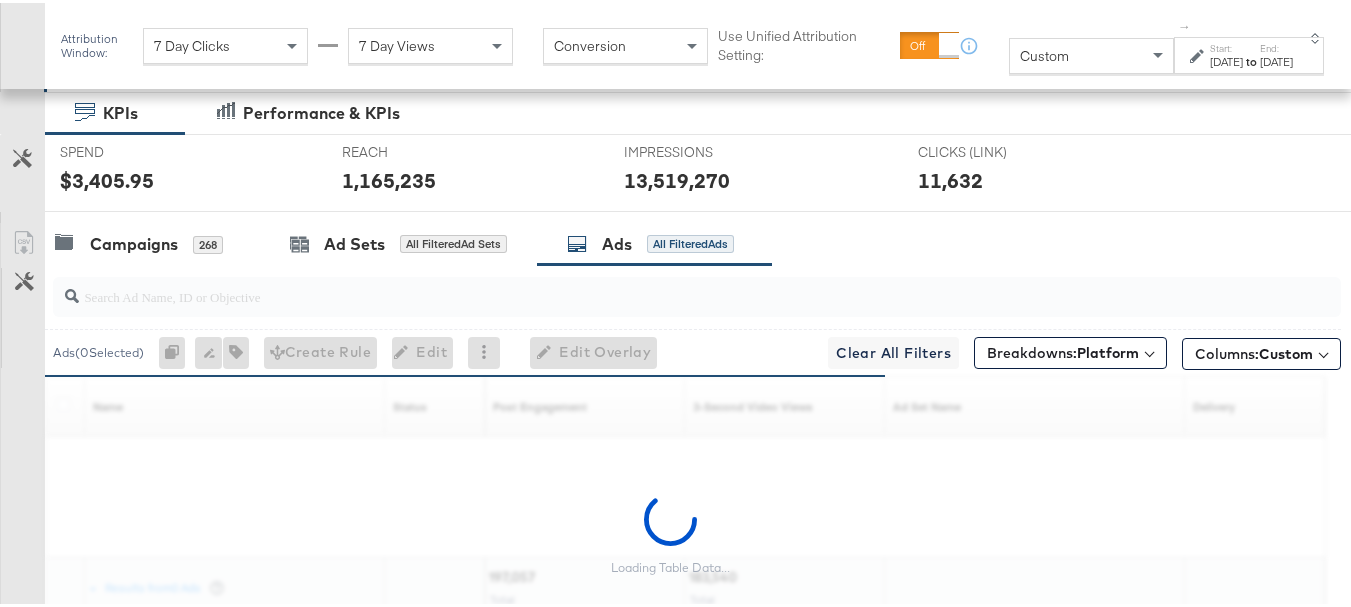 click on "Customize KPIs Export as CSV" at bounding box center [22, 425] 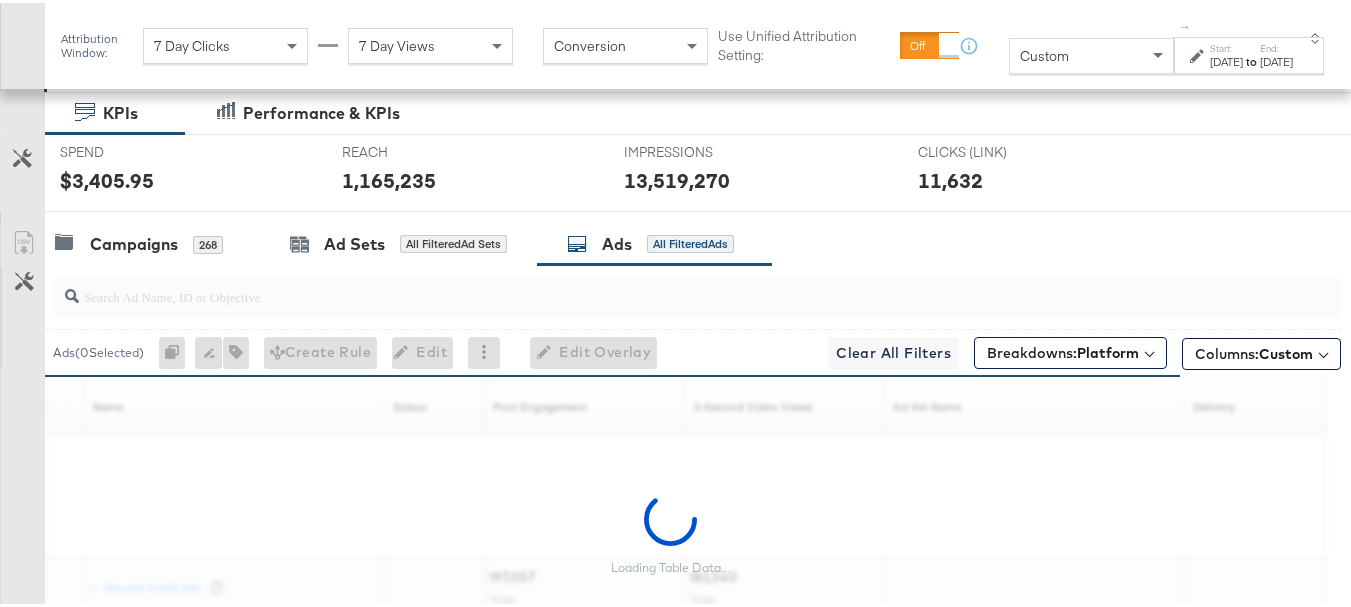 click on "Customize KPIs Export as CSV" at bounding box center [22, 425] 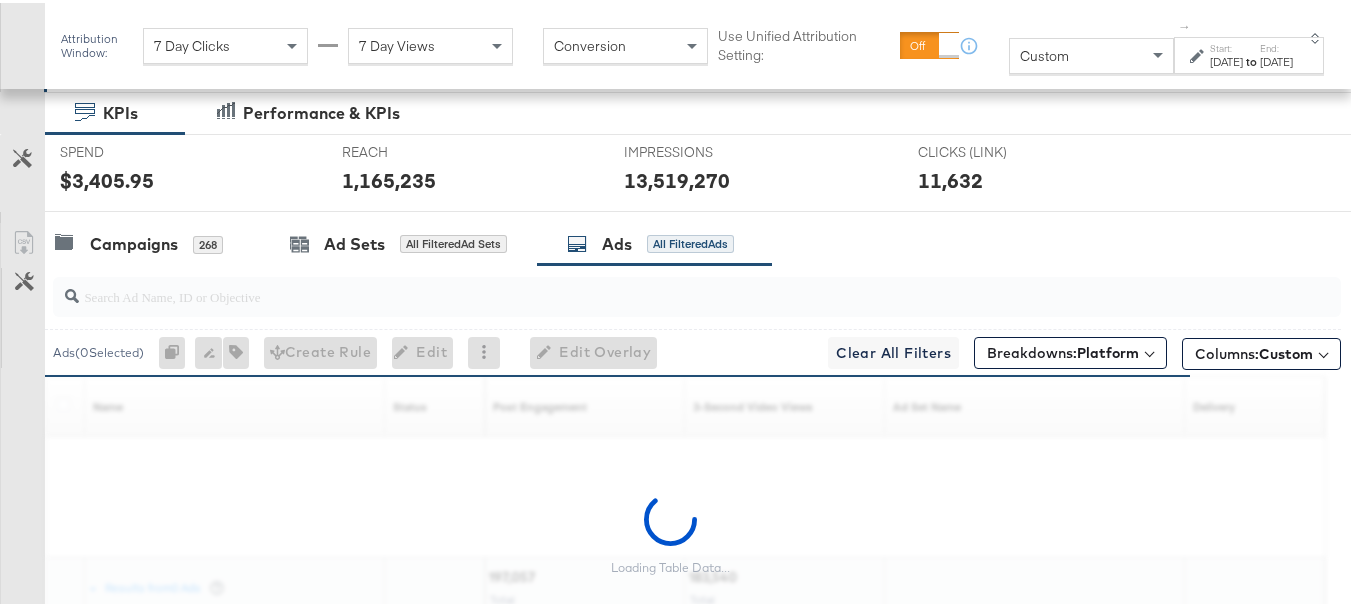 click on "Customize KPIs Export as CSV" at bounding box center [22, 425] 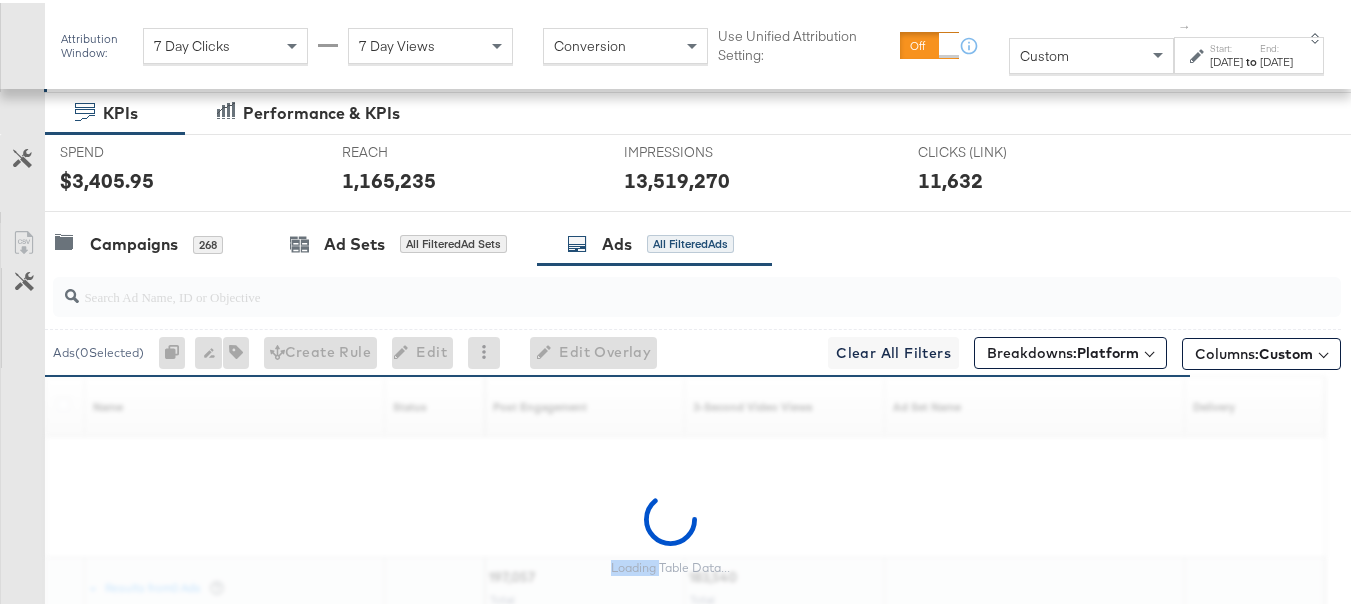 click on "Customize KPIs Export as CSV" at bounding box center [22, 425] 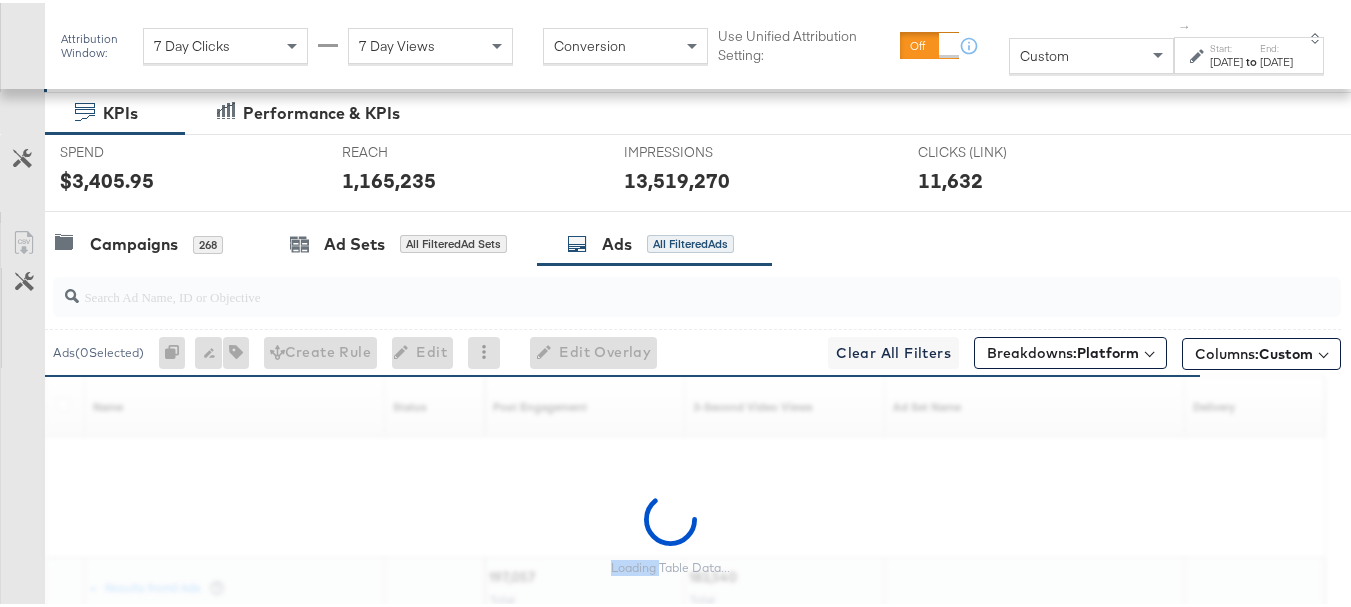 click on "Customize KPIs Export as CSV" at bounding box center [22, 425] 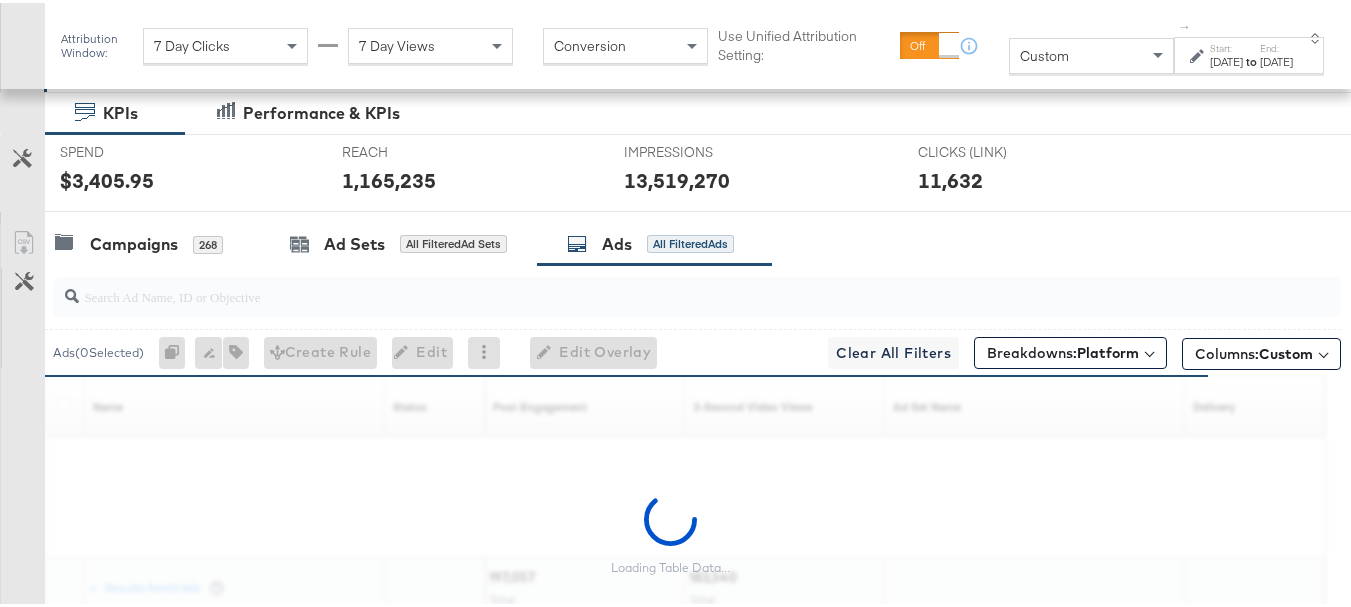 click on "Customize KPIs Export as CSV" at bounding box center (22, 425) 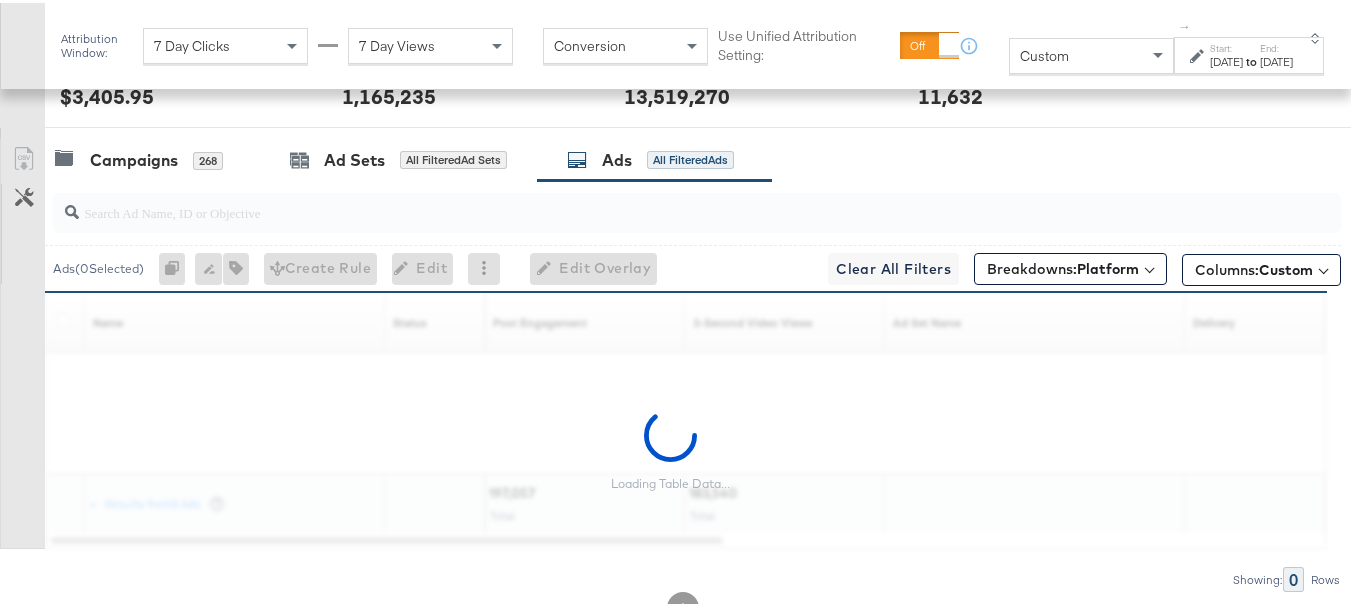 scroll, scrollTop: 458, scrollLeft: 0, axis: vertical 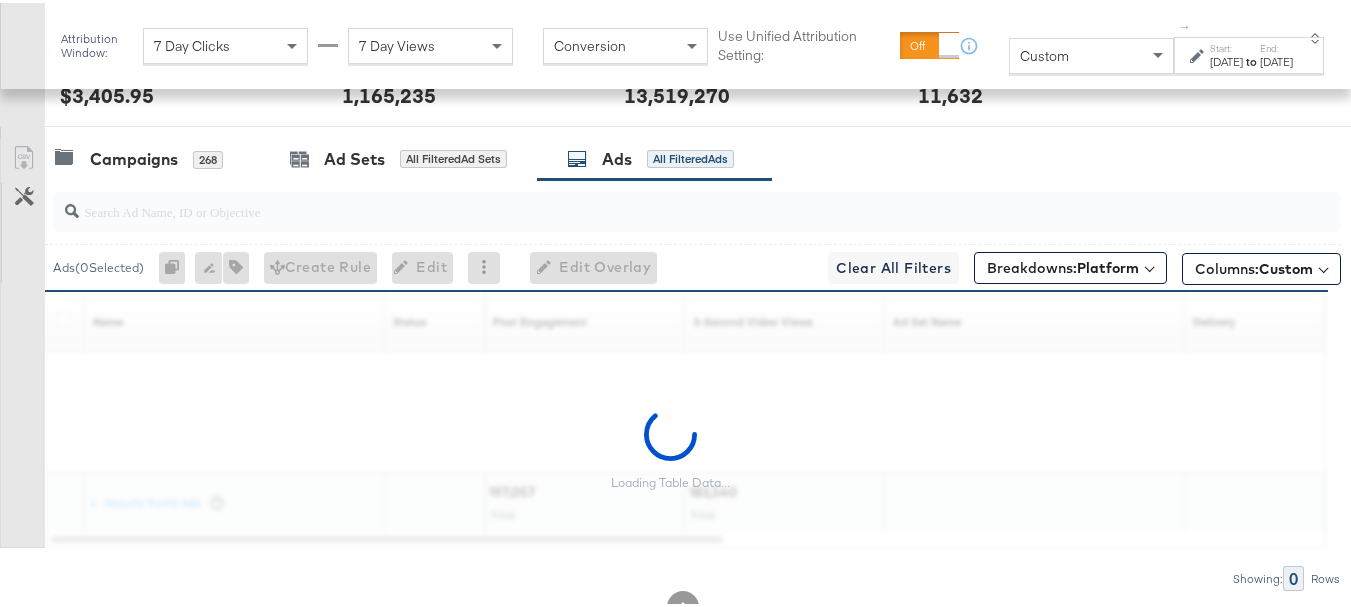 click on "Customize KPIs Export as CSV" at bounding box center (22, 340) 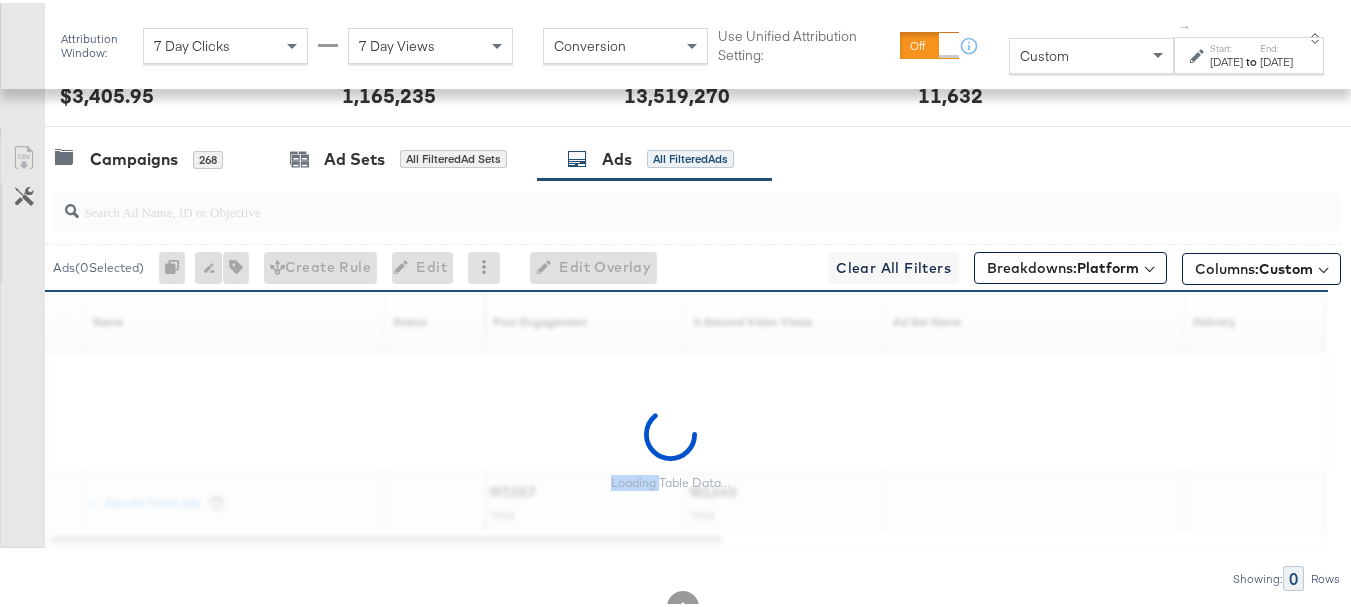click on "Customize KPIs Export as CSV" at bounding box center (22, 340) 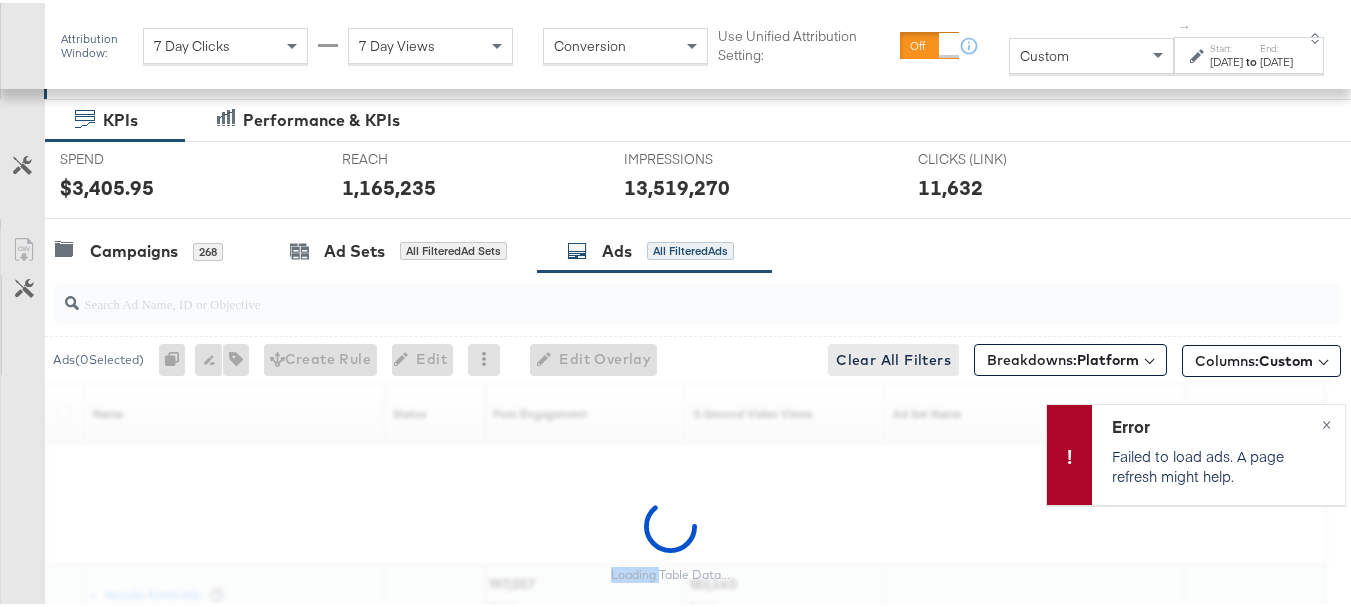 scroll, scrollTop: 365, scrollLeft: 0, axis: vertical 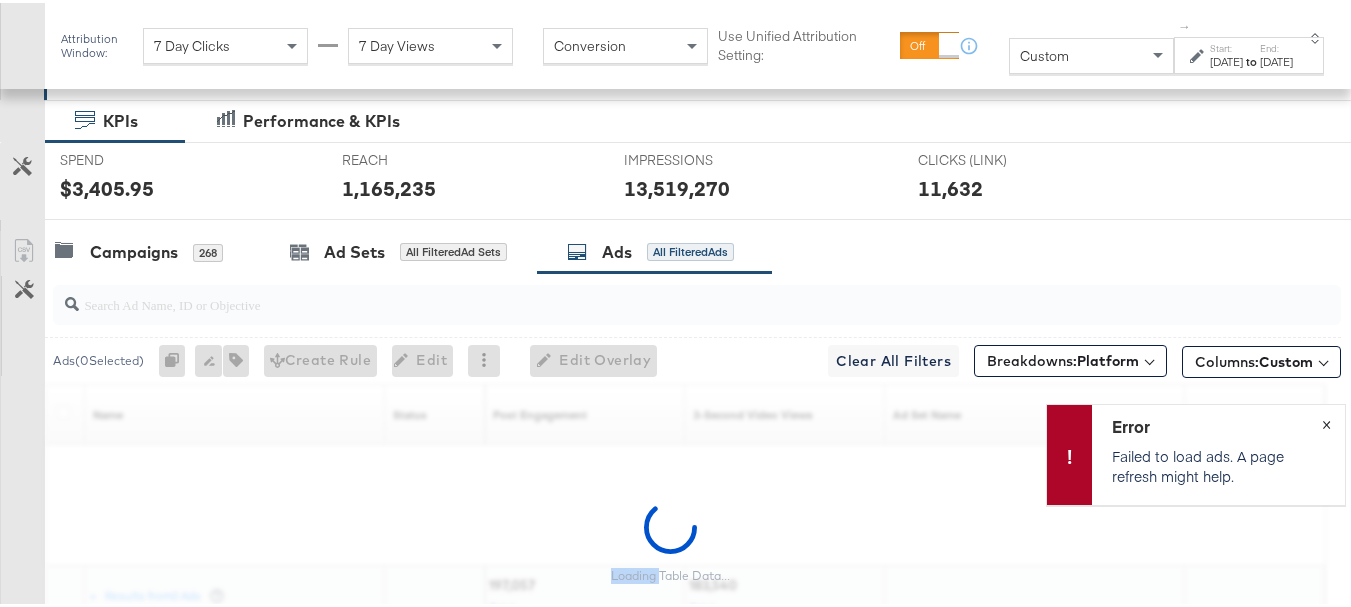 click on "×" at bounding box center [1326, 420] 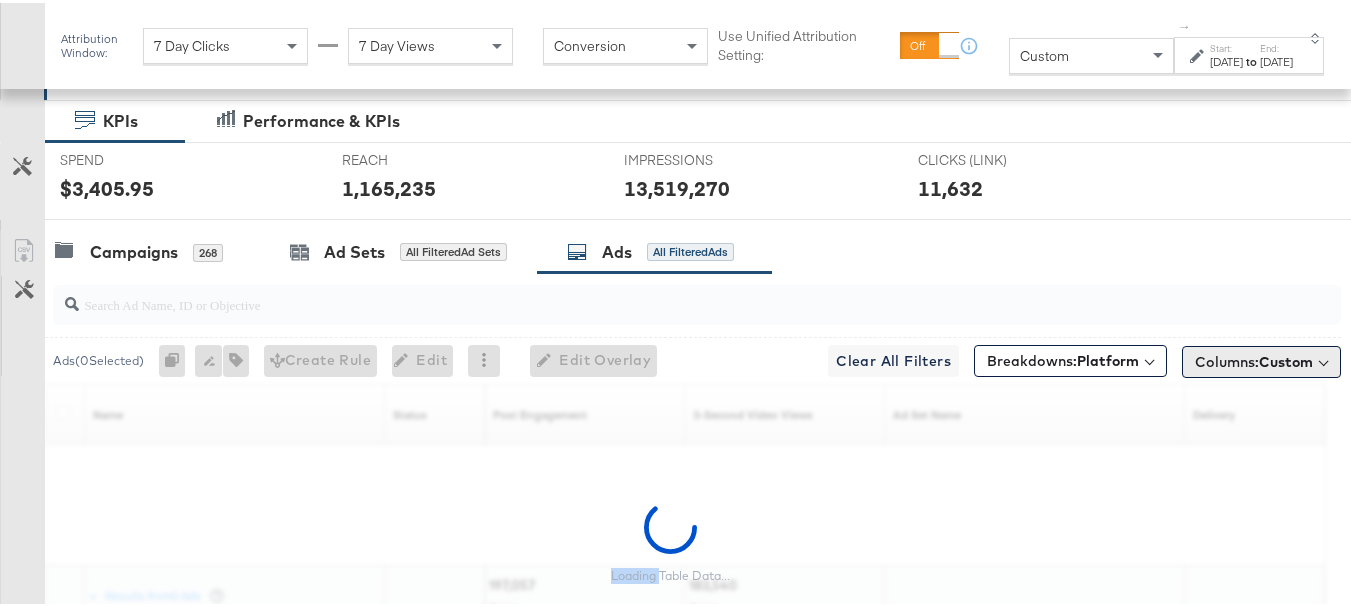 click on "Custom" at bounding box center [1286, 359] 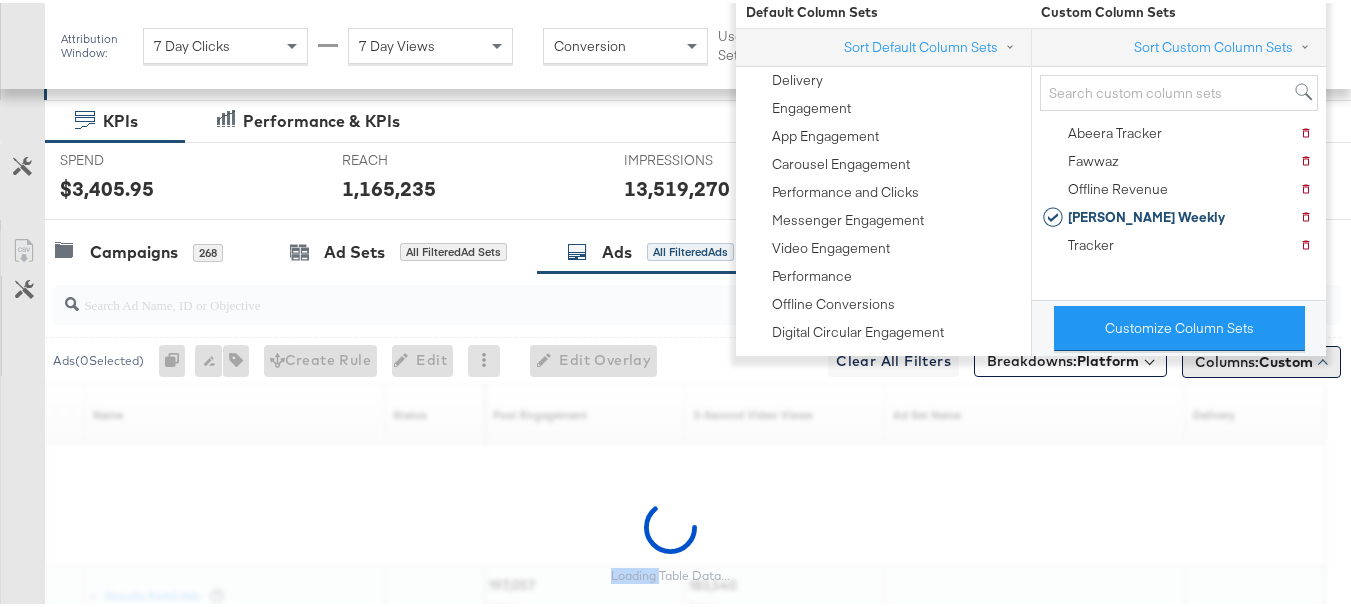 click on "Columns:  Custom" at bounding box center (1254, 359) 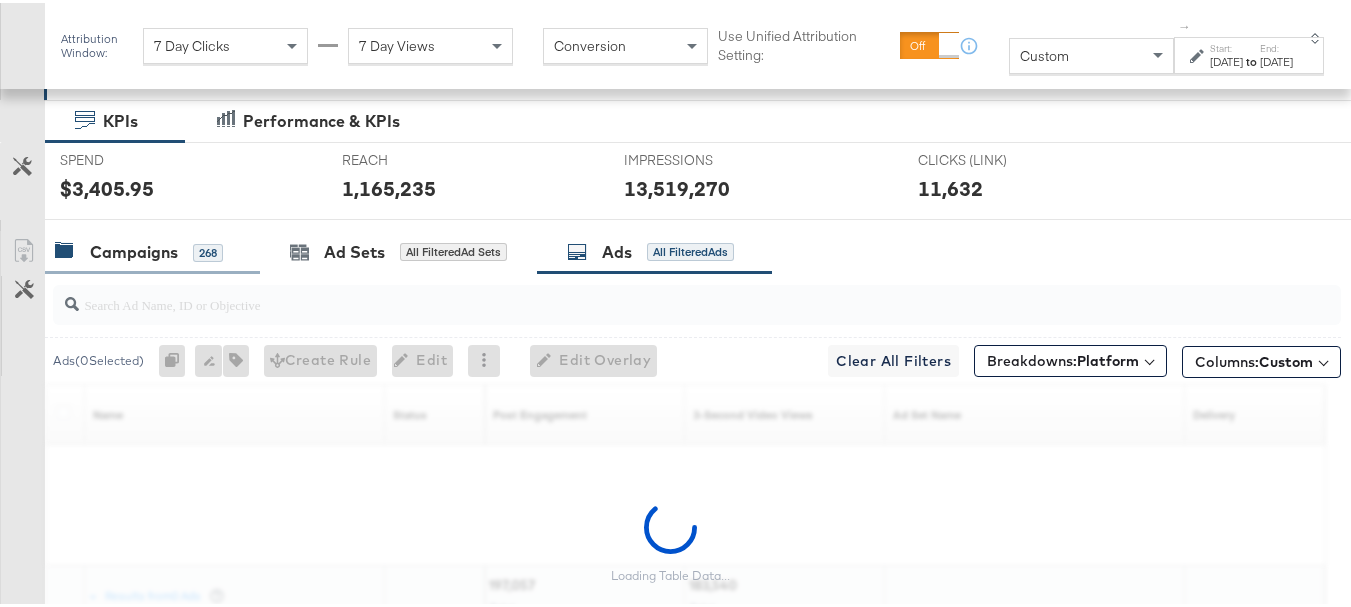 click on "Campaigns 268" at bounding box center [152, 249] 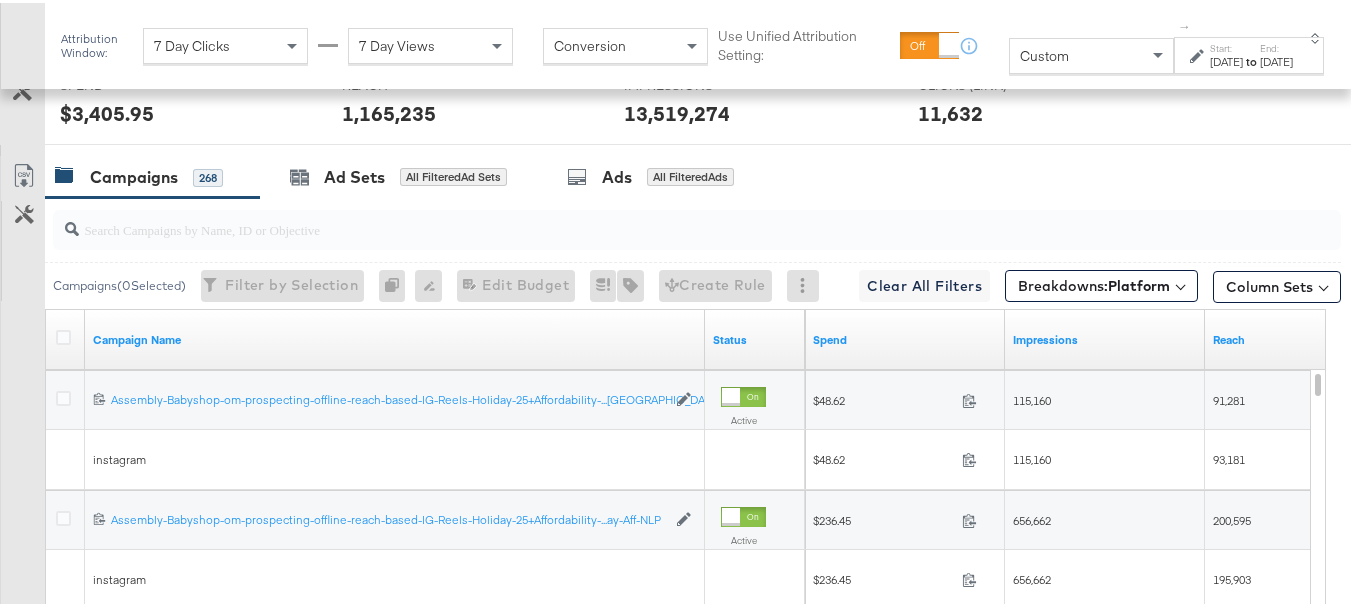 scroll, scrollTop: 360, scrollLeft: 0, axis: vertical 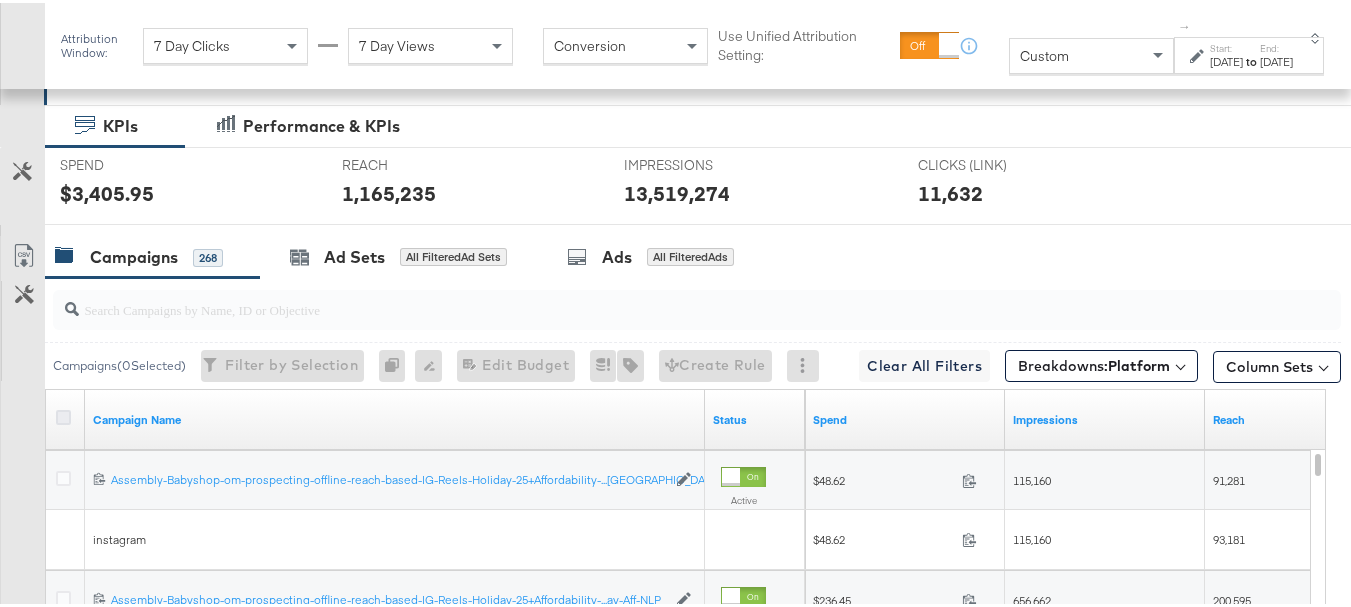 click at bounding box center [63, 414] 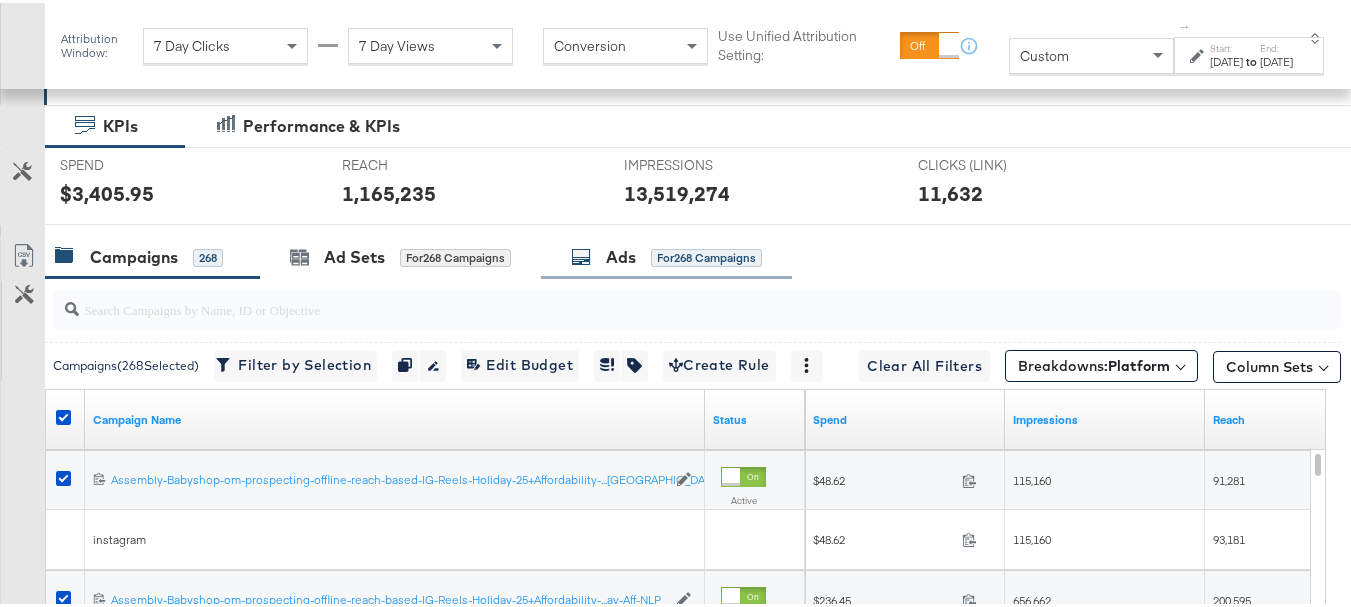 click on "Ads for  268   Campaigns" at bounding box center (666, 254) 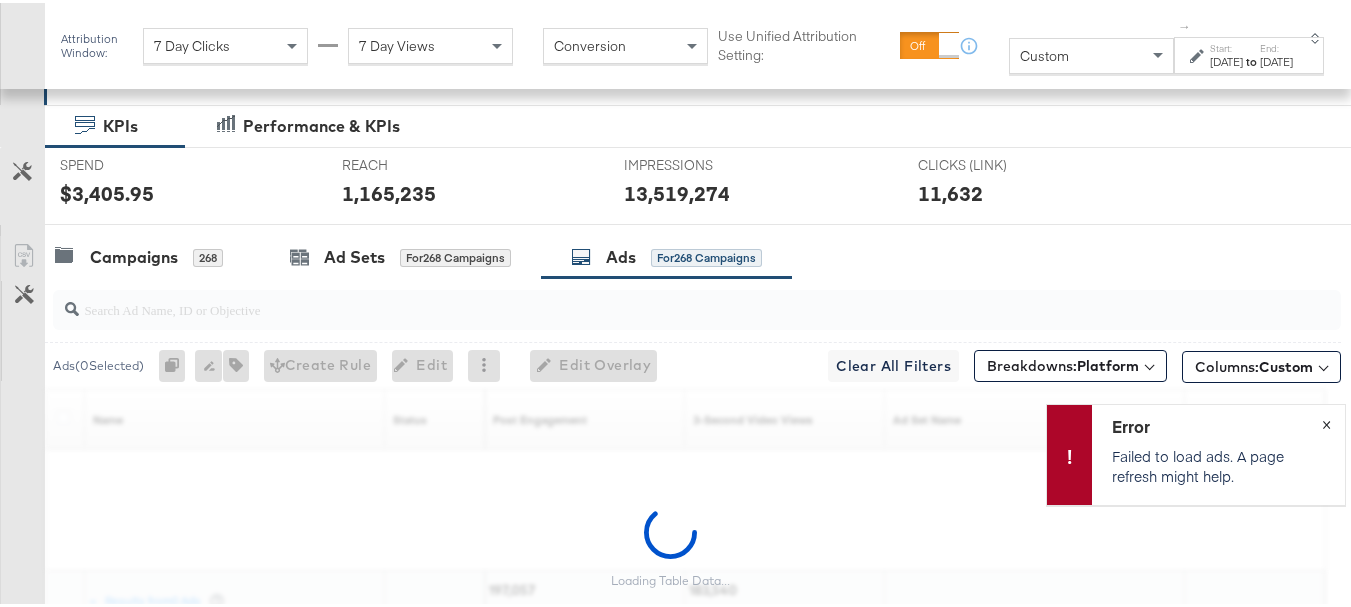 click on "×" at bounding box center [1326, 419] 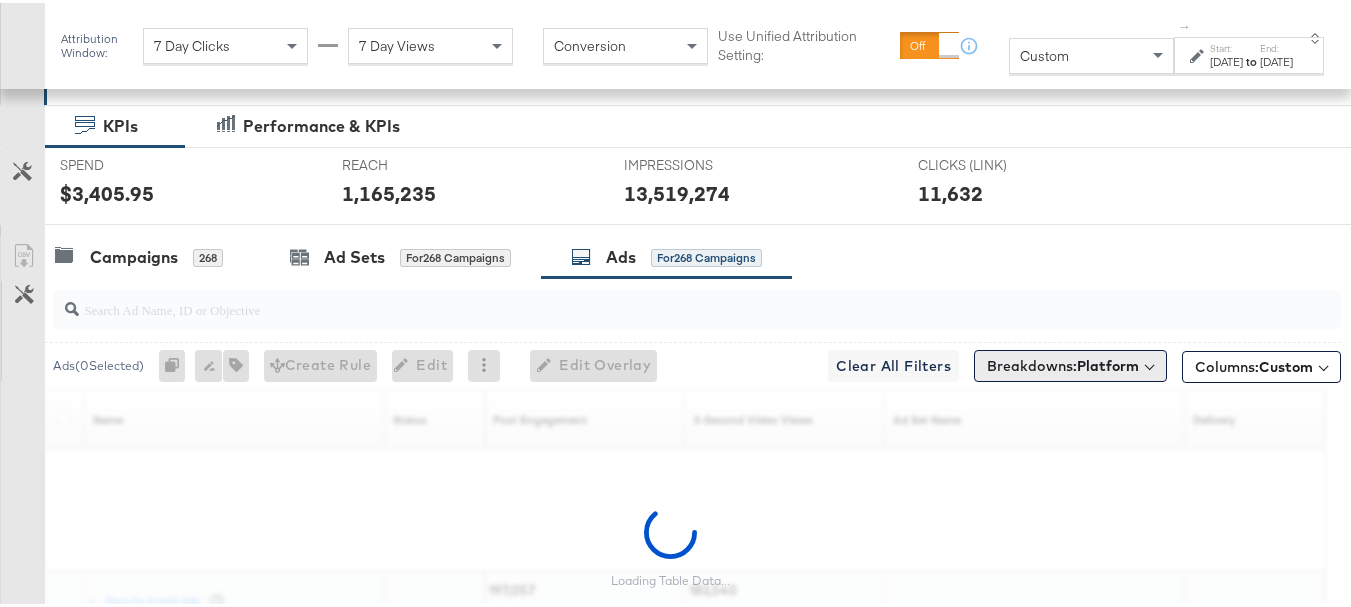click on "Platform" at bounding box center [1108, 363] 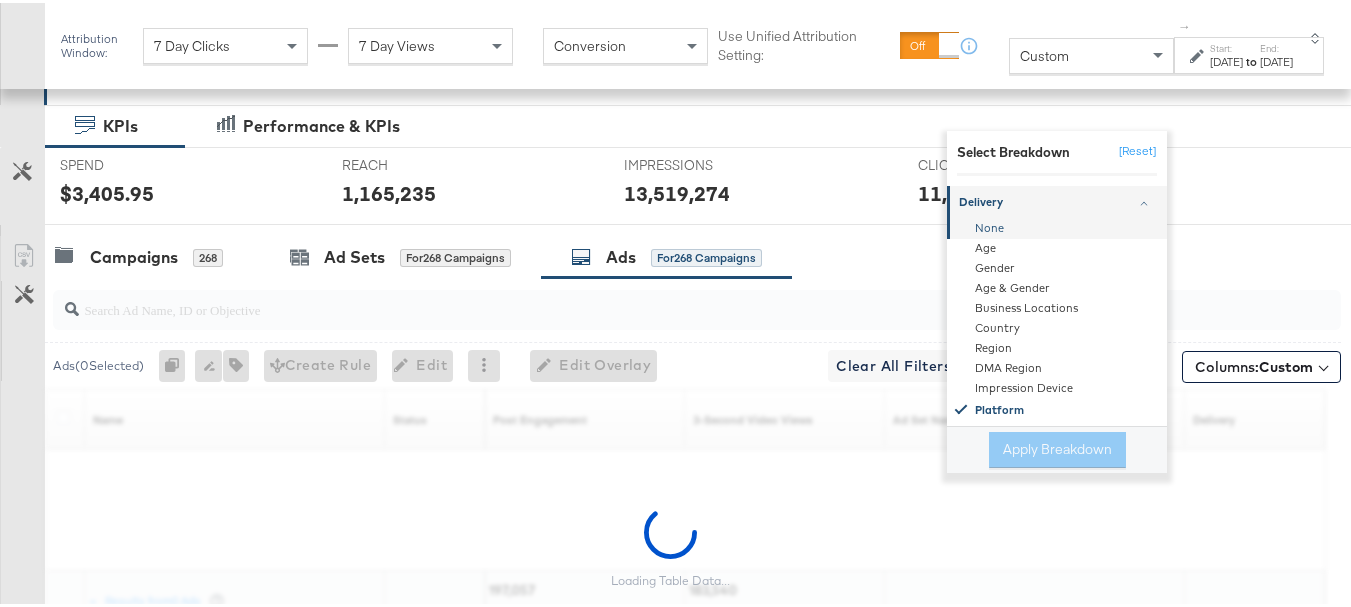 click on "None" at bounding box center [1058, 226] 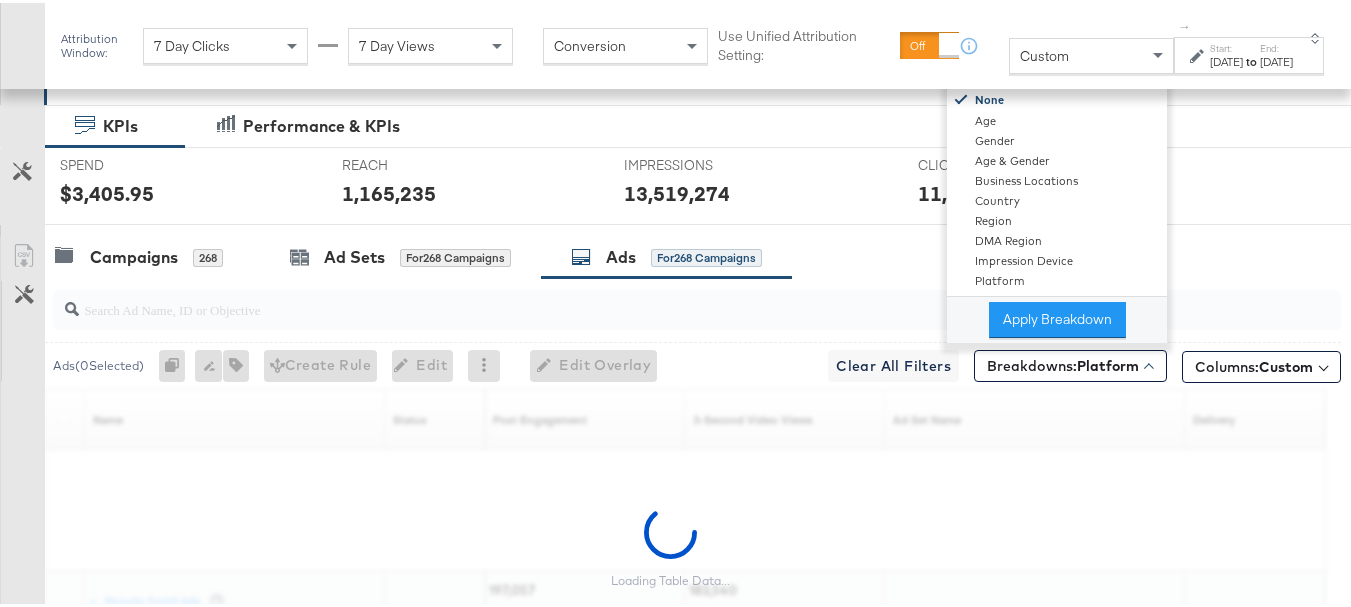 click on "Apply Breakdown" at bounding box center [1057, 317] 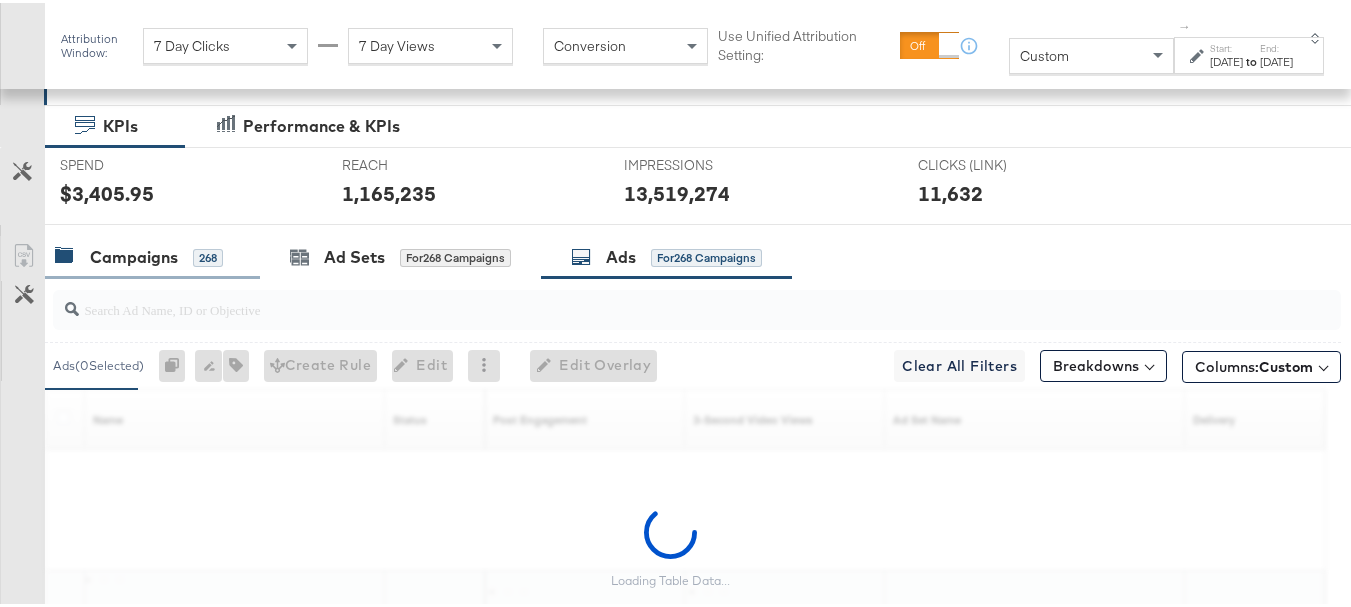 click on "Campaigns" at bounding box center (134, 254) 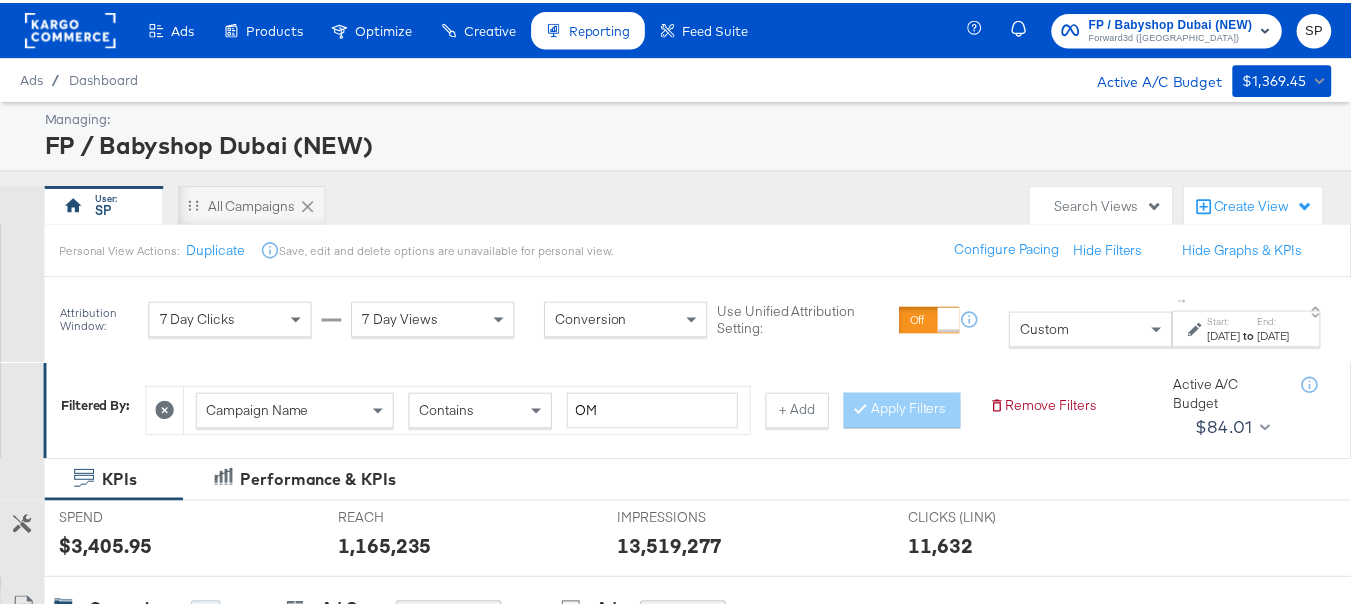 scroll, scrollTop: 0, scrollLeft: 0, axis: both 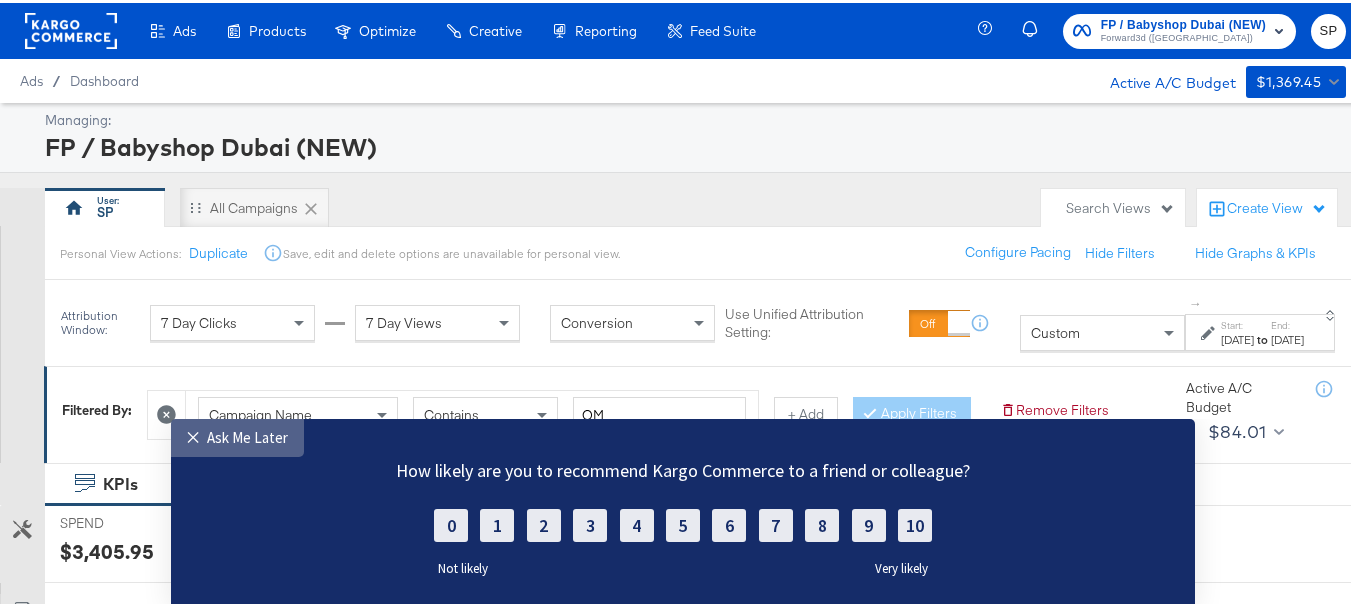 drag, startPoint x: 230, startPoint y: 858, endPoint x: 230, endPoint y: 442, distance: 416 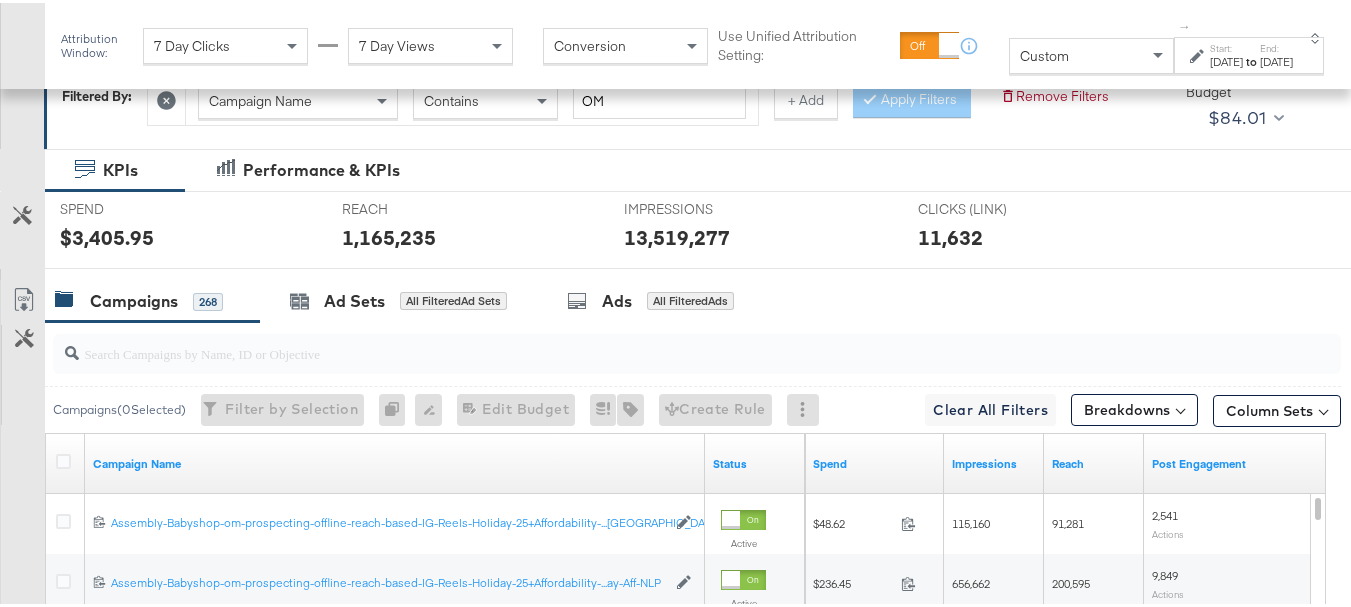 scroll, scrollTop: 500, scrollLeft: 0, axis: vertical 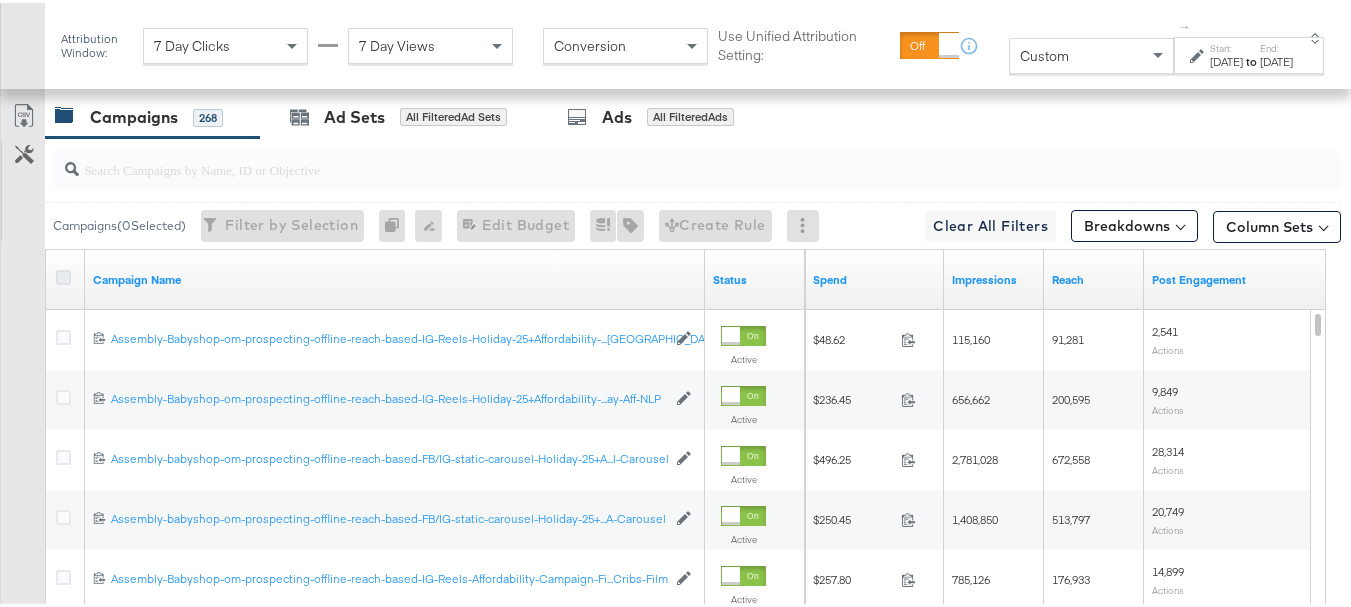 click at bounding box center (63, 274) 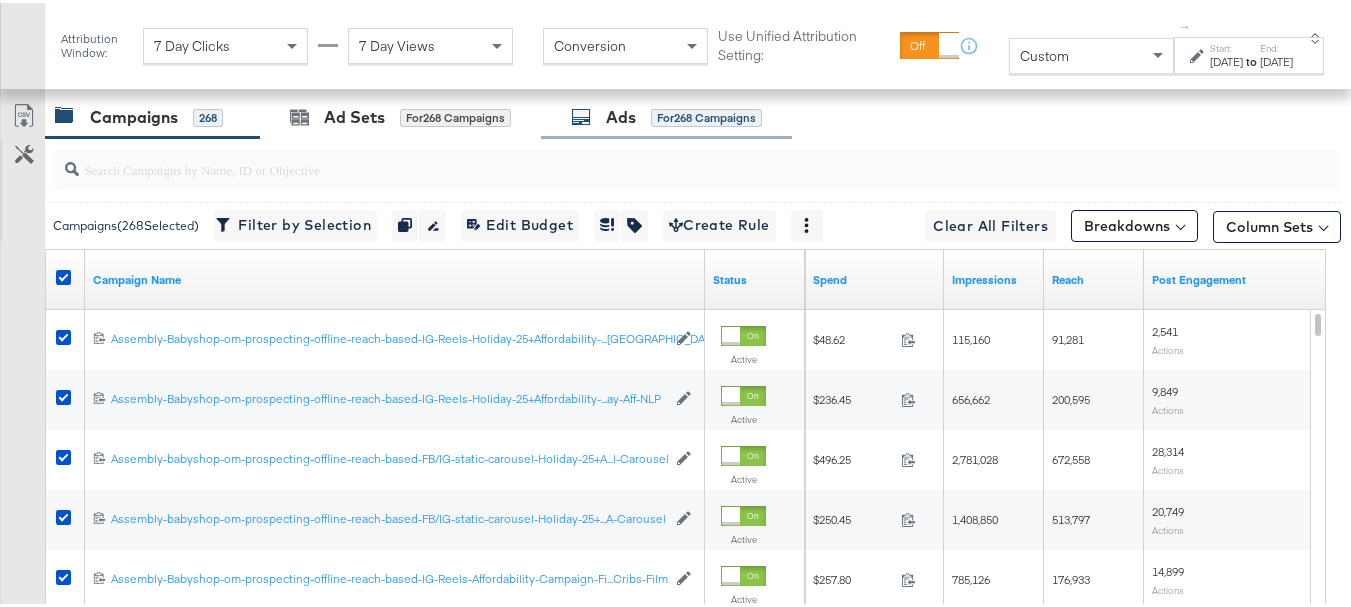 click on "Ads for  268   Campaigns" at bounding box center (666, 114) 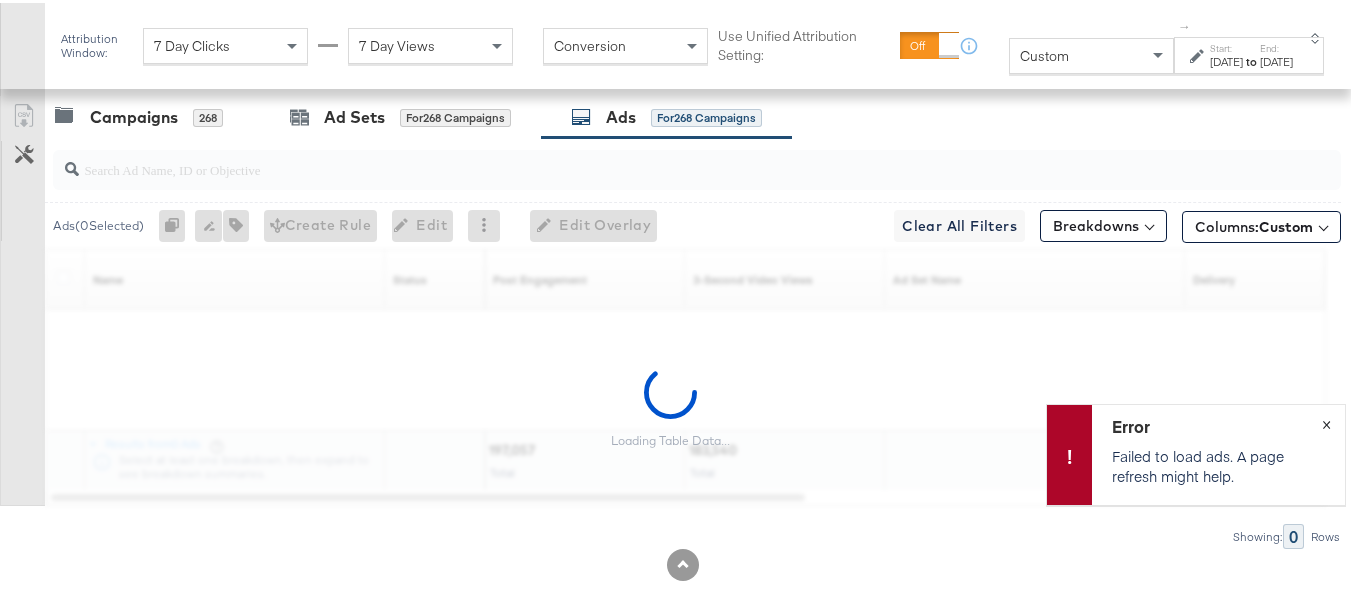 click on "×" at bounding box center [1326, 419] 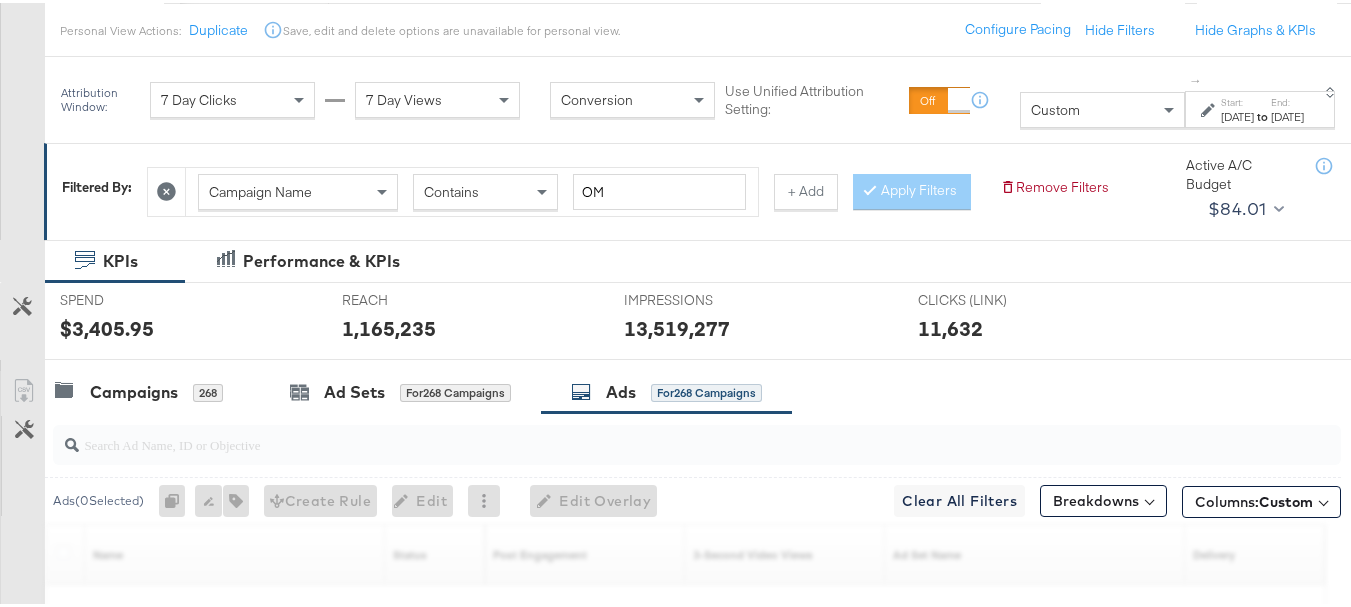 scroll, scrollTop: 200, scrollLeft: 0, axis: vertical 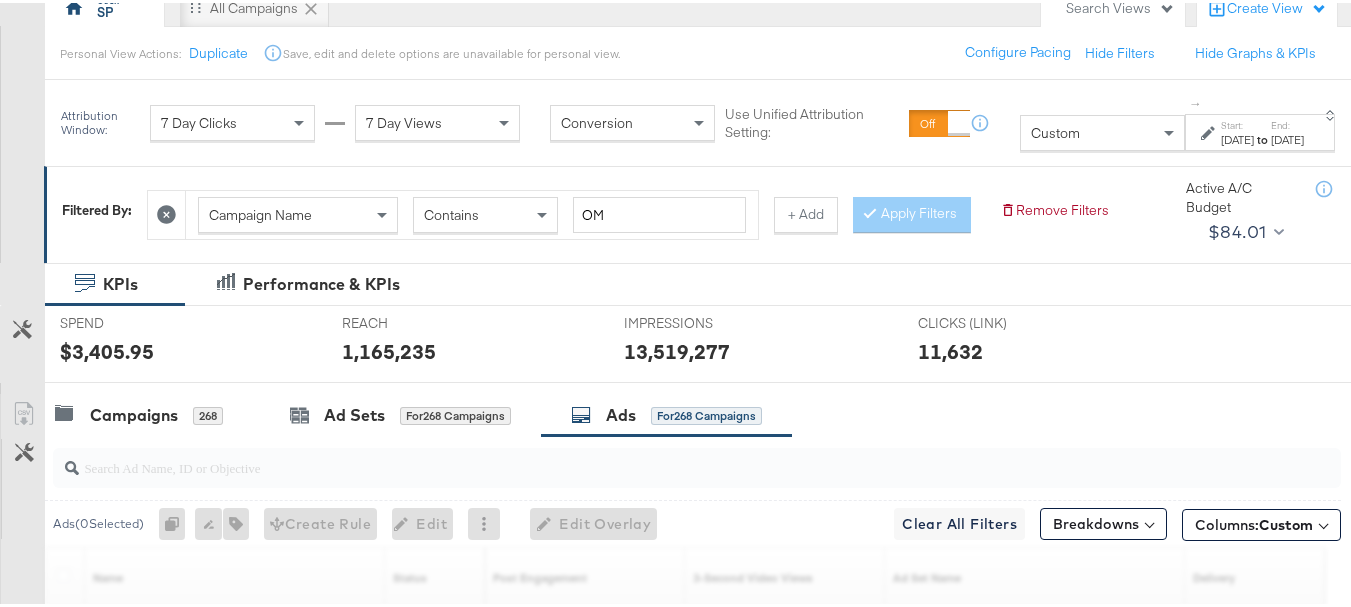 click on "+ Add" at bounding box center (806, 212) 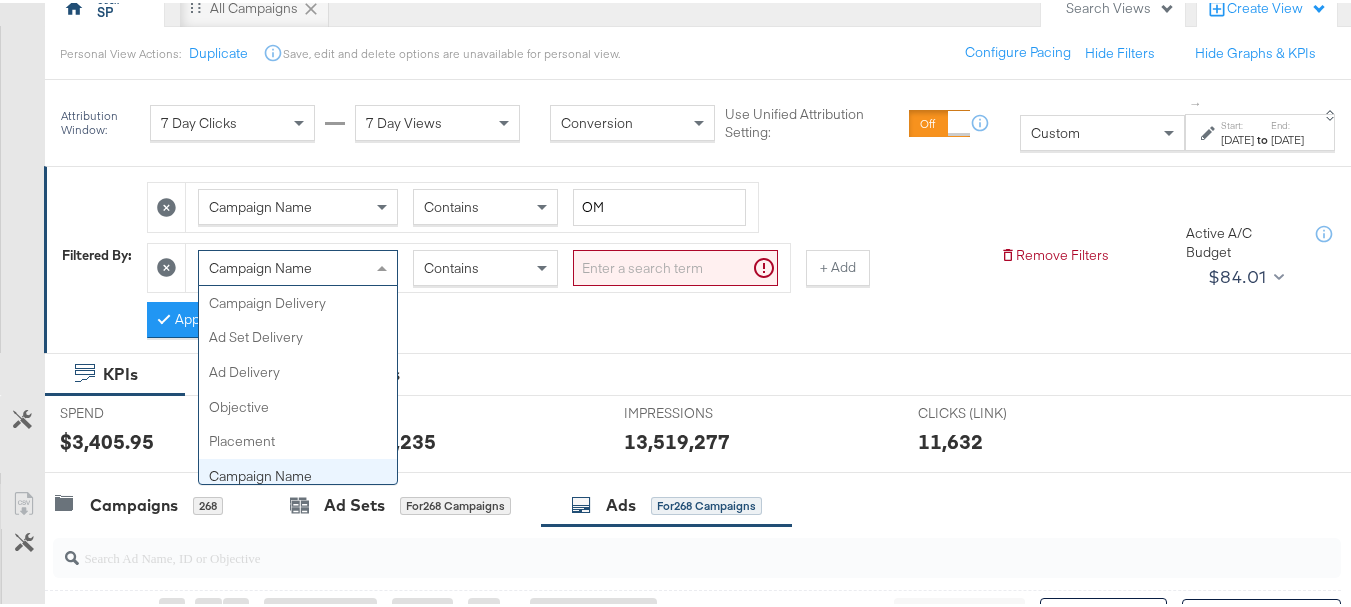 click on "Campaign Name" at bounding box center [260, 265] 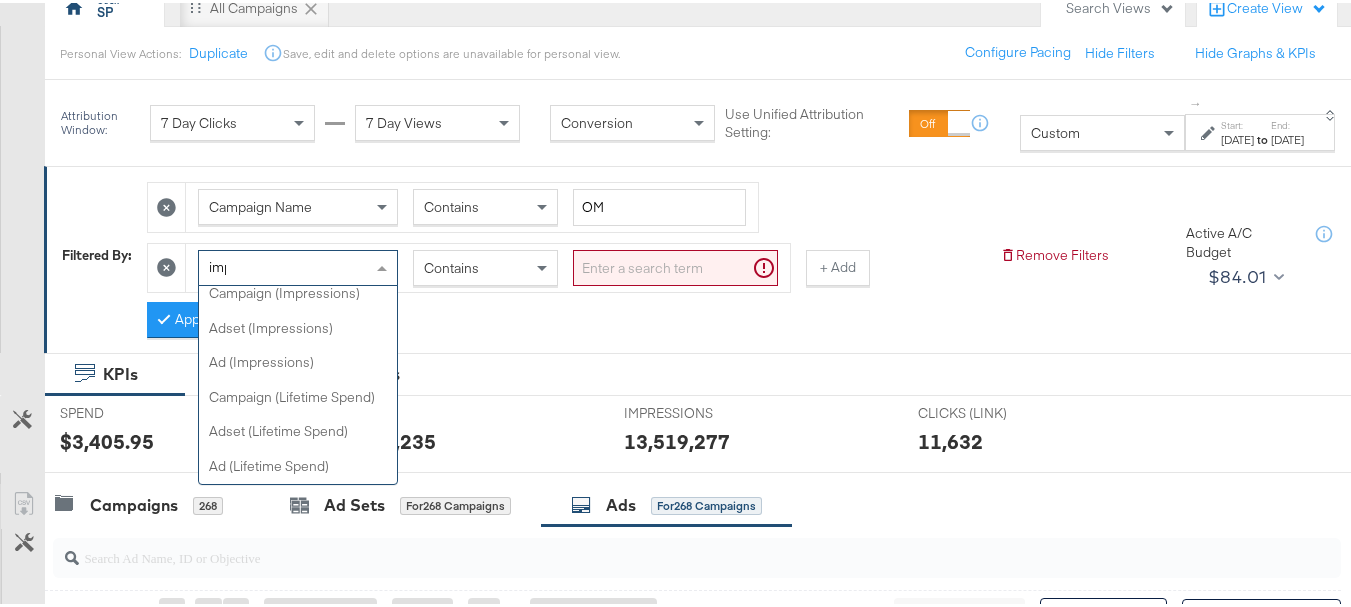 scroll, scrollTop: 0, scrollLeft: 0, axis: both 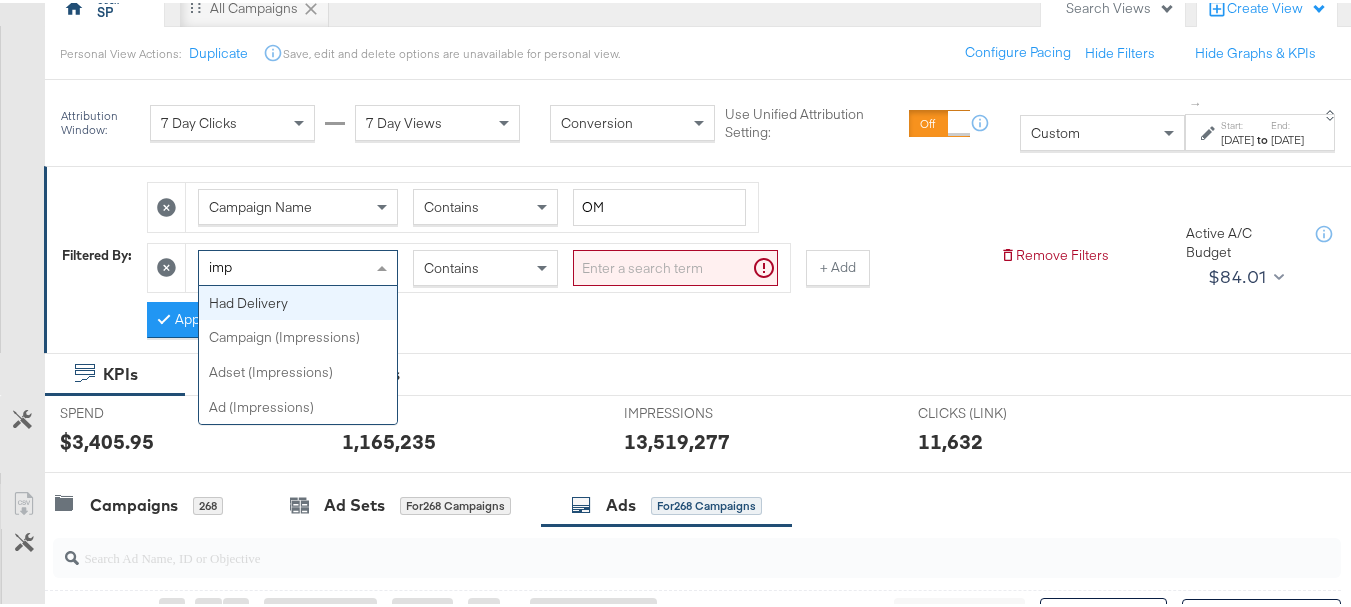 type on "im" 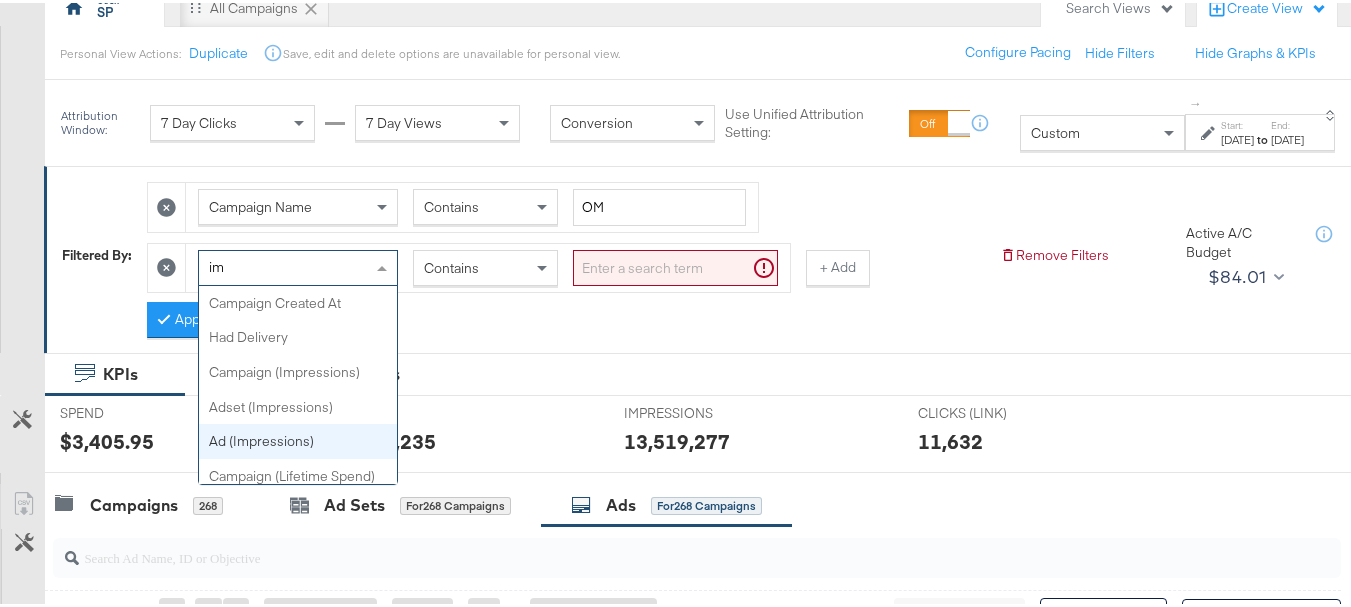 type 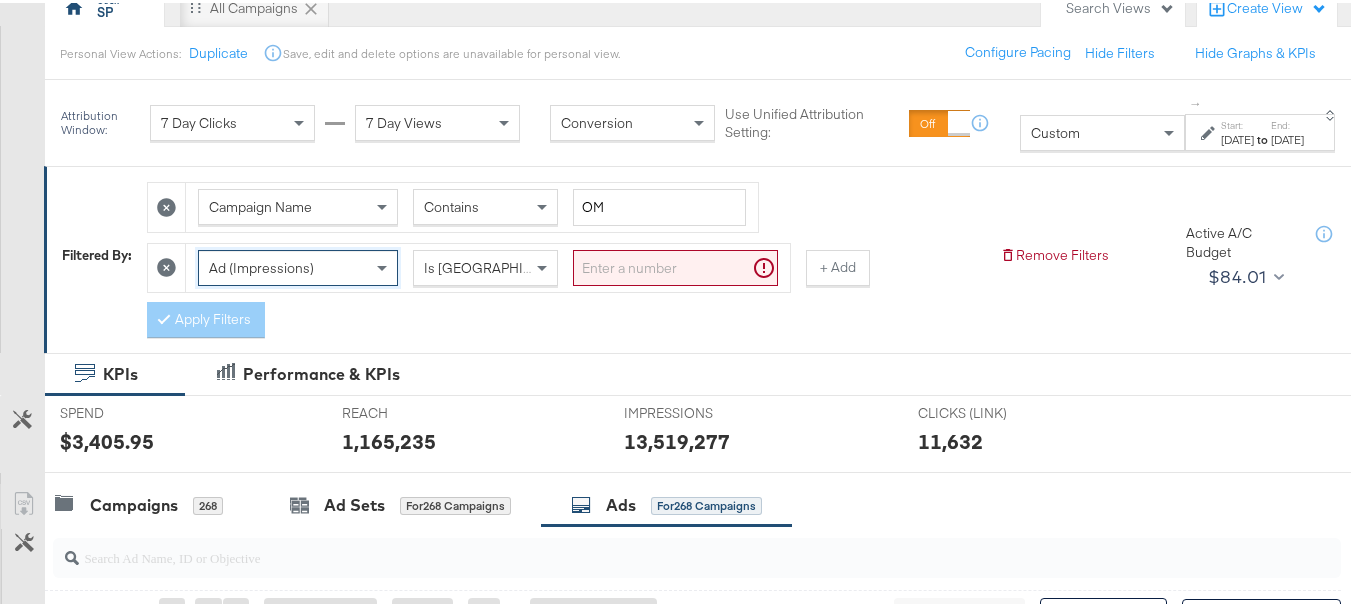 drag, startPoint x: 316, startPoint y: 443, endPoint x: 326, endPoint y: 431, distance: 15.6205 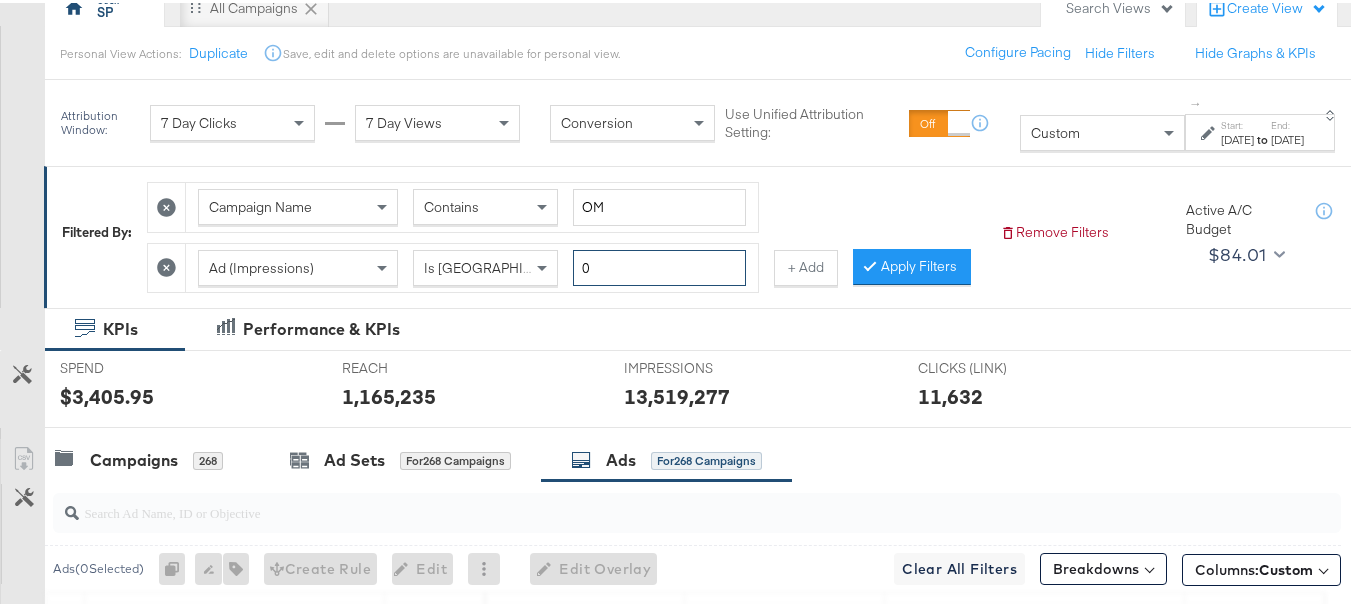 type on "0" 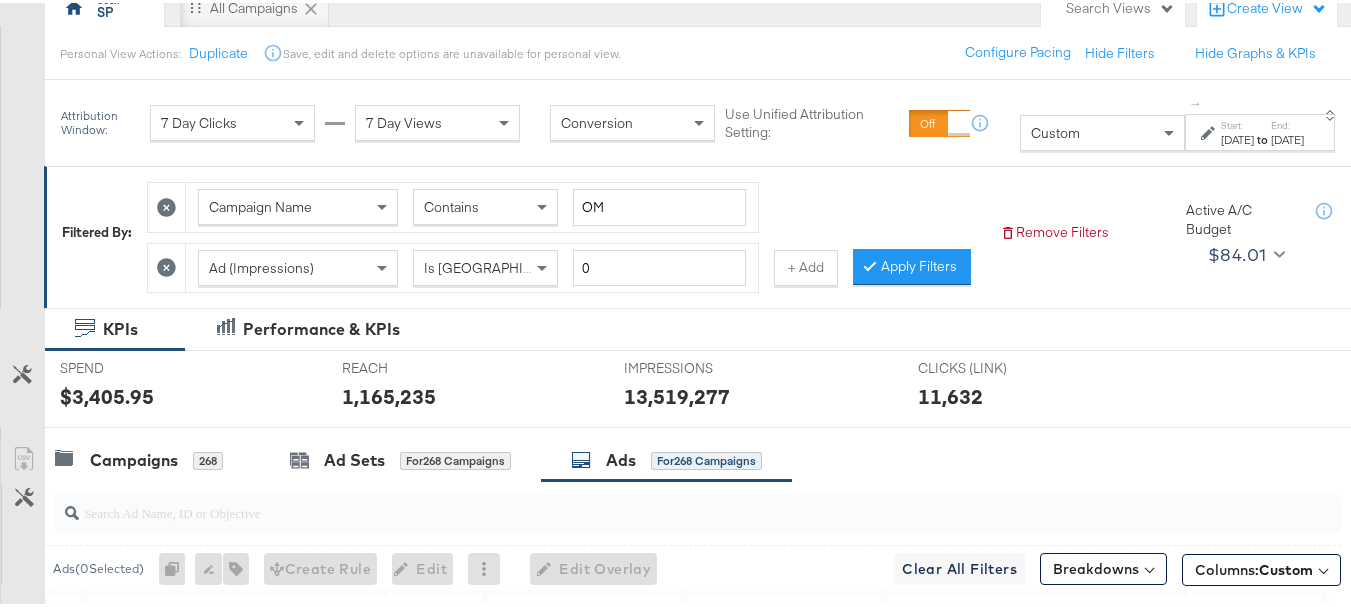 click on "Filtered By: Campaign Name Contains OM Ad (Impressions) Is Greater Than 0 + Add   Apply Filters Remove Filters Active A/C Budget $84.01" at bounding box center [705, 234] 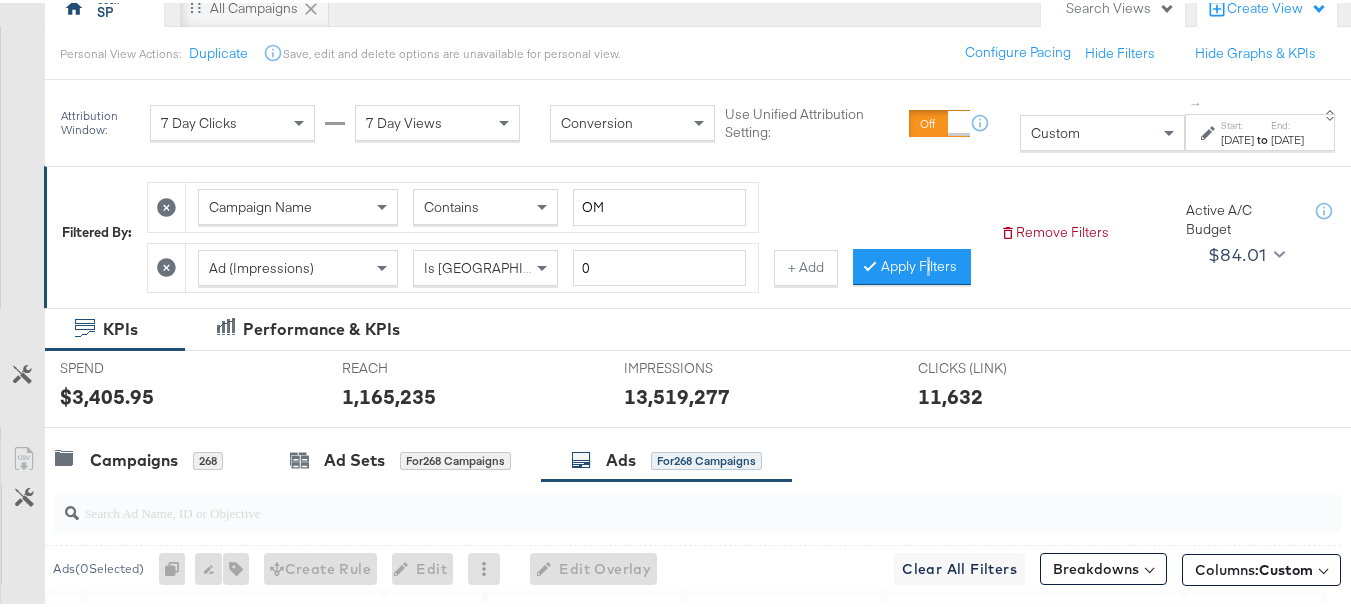 click on "Apply Filters" at bounding box center [912, 264] 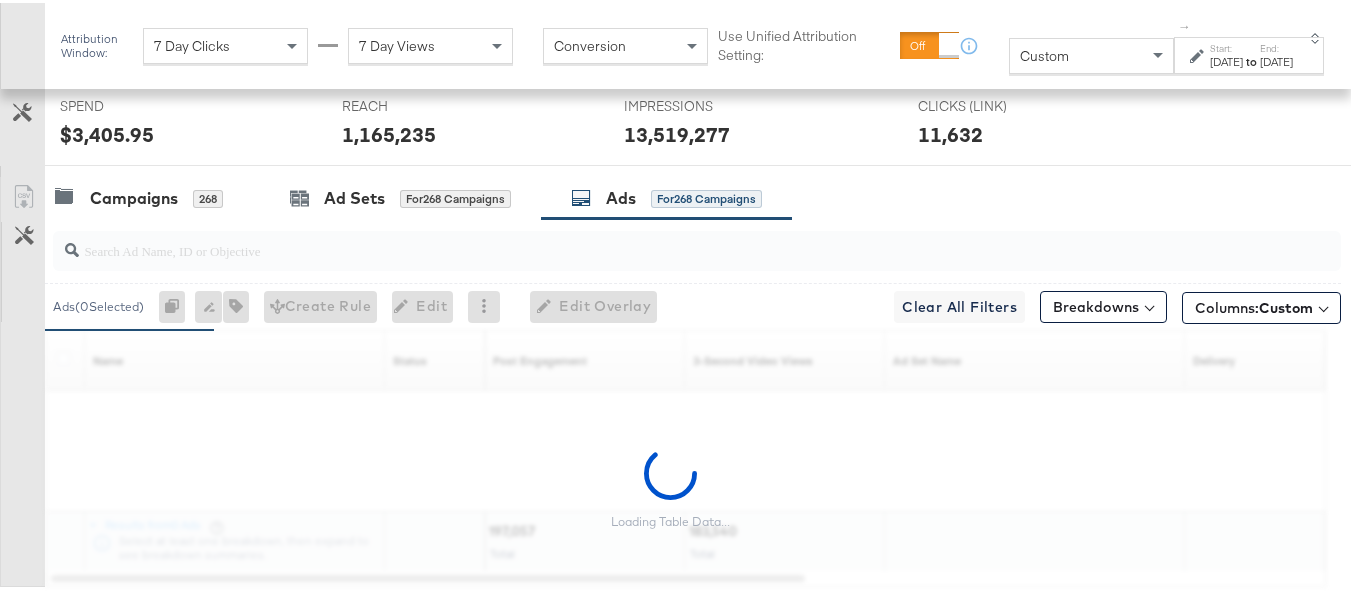 scroll, scrollTop: 500, scrollLeft: 0, axis: vertical 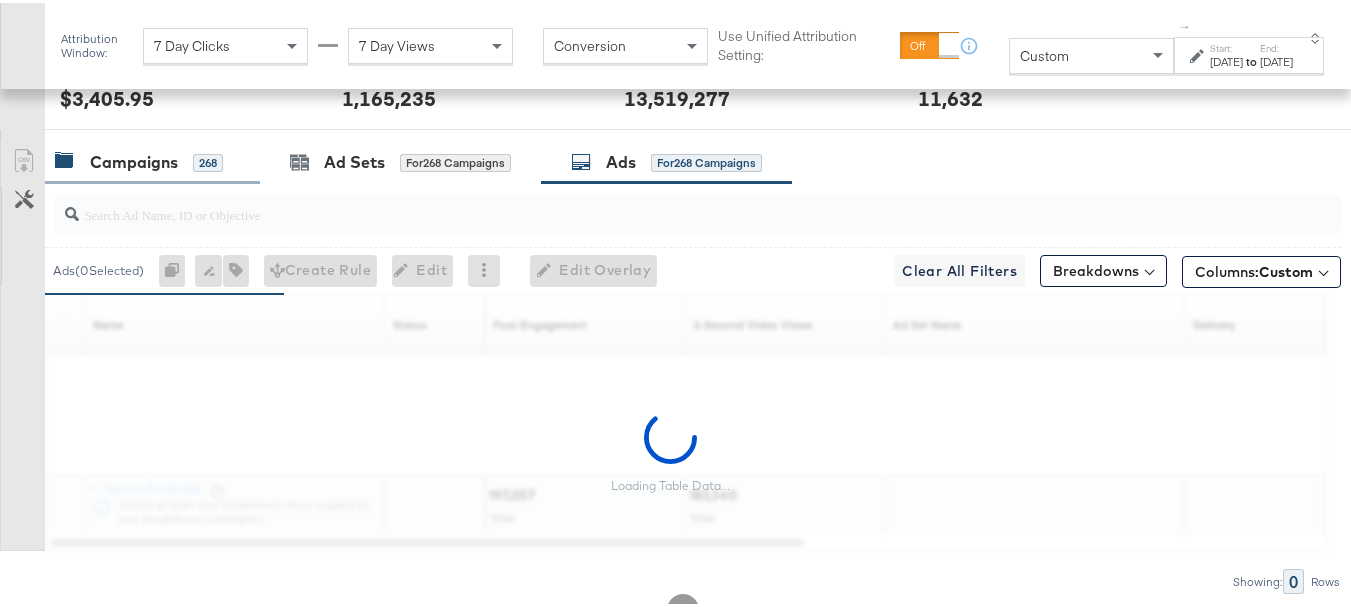 click on "Campaigns" at bounding box center (134, 159) 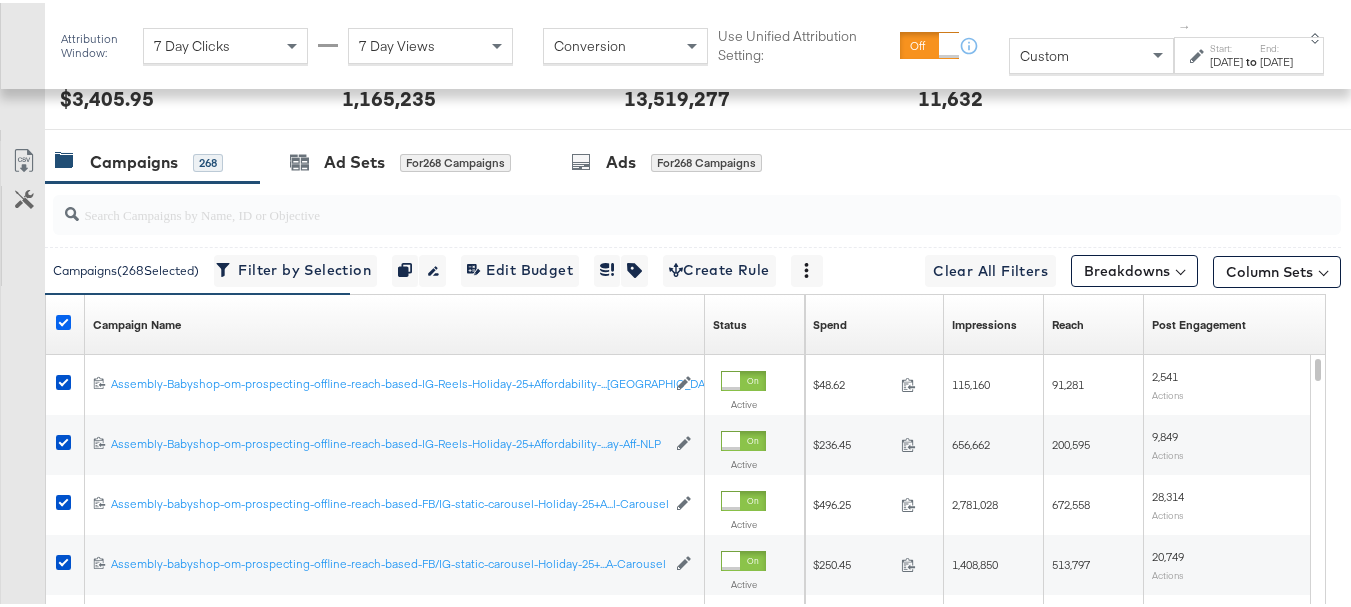 click at bounding box center (63, 319) 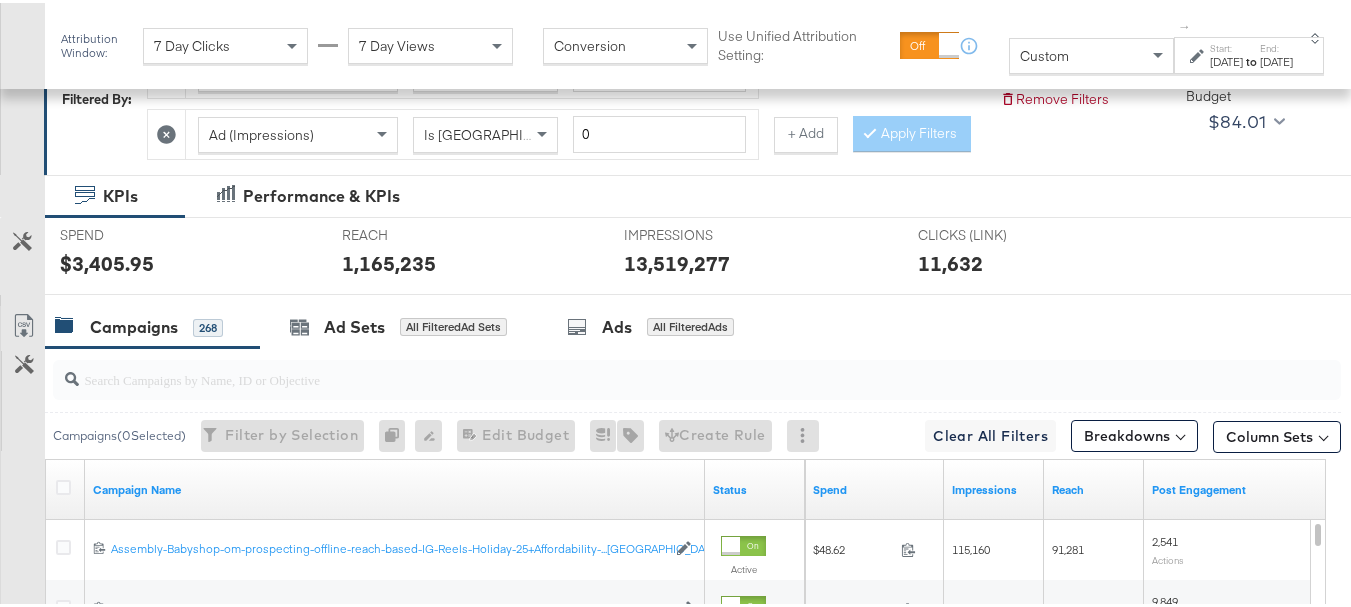 scroll, scrollTop: 300, scrollLeft: 0, axis: vertical 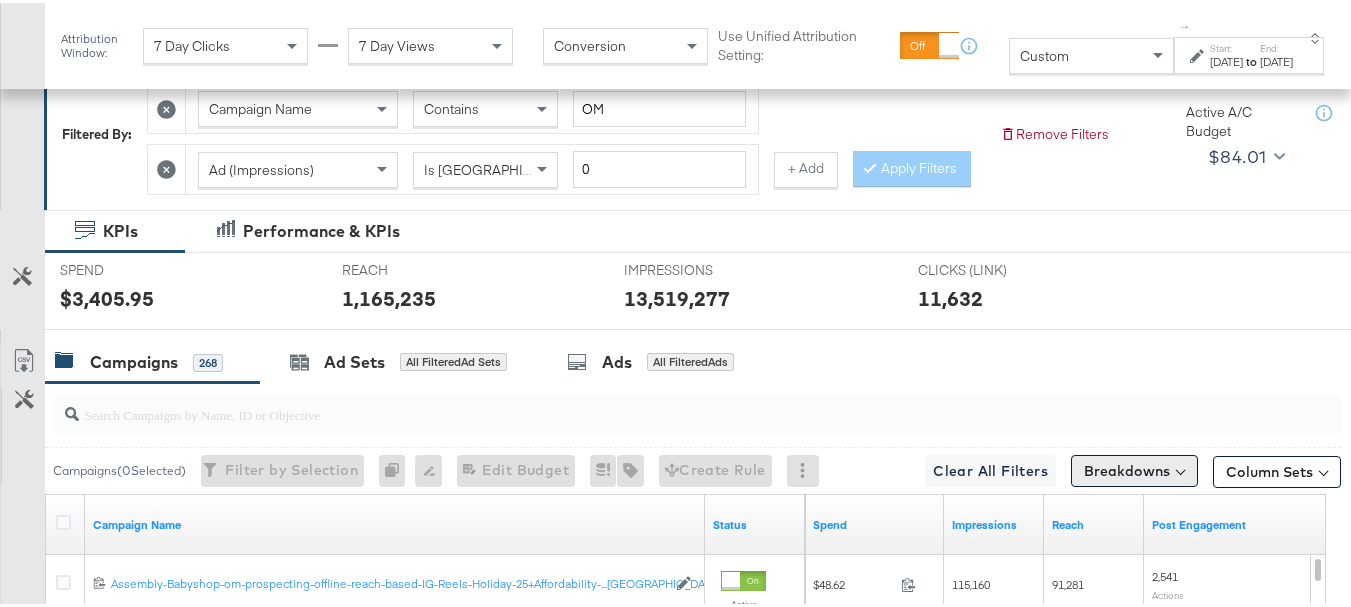 click on "Breakdowns" at bounding box center [1134, 468] 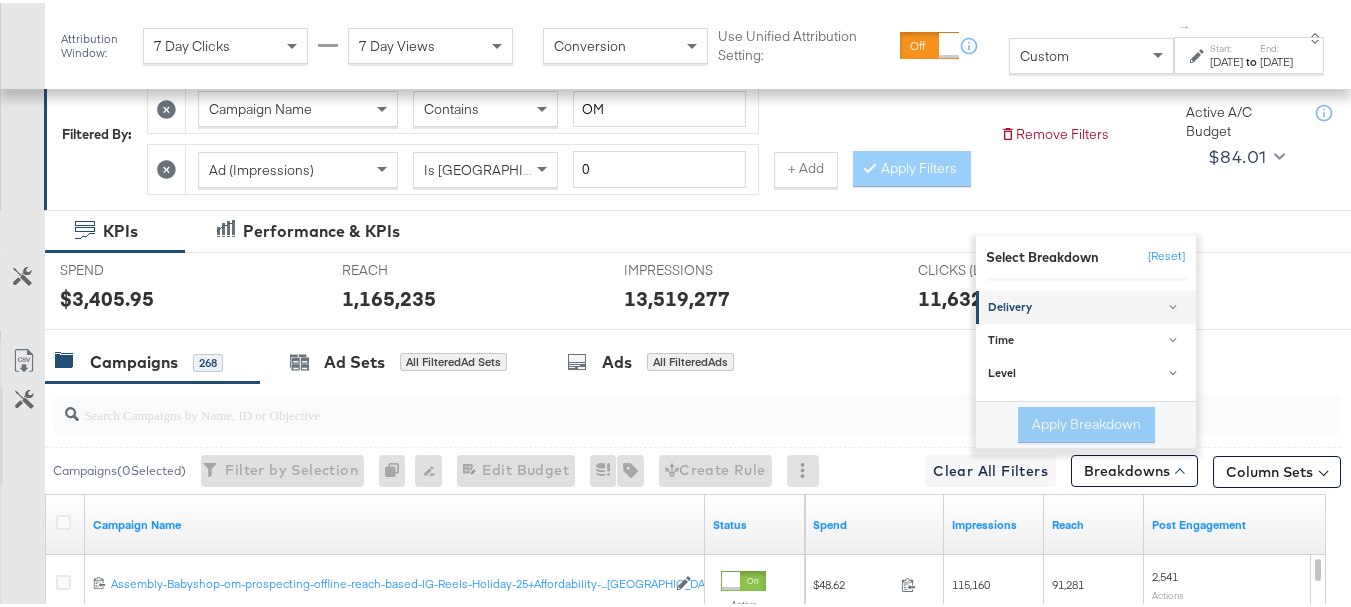 click on "Delivery" at bounding box center [1087, 305] 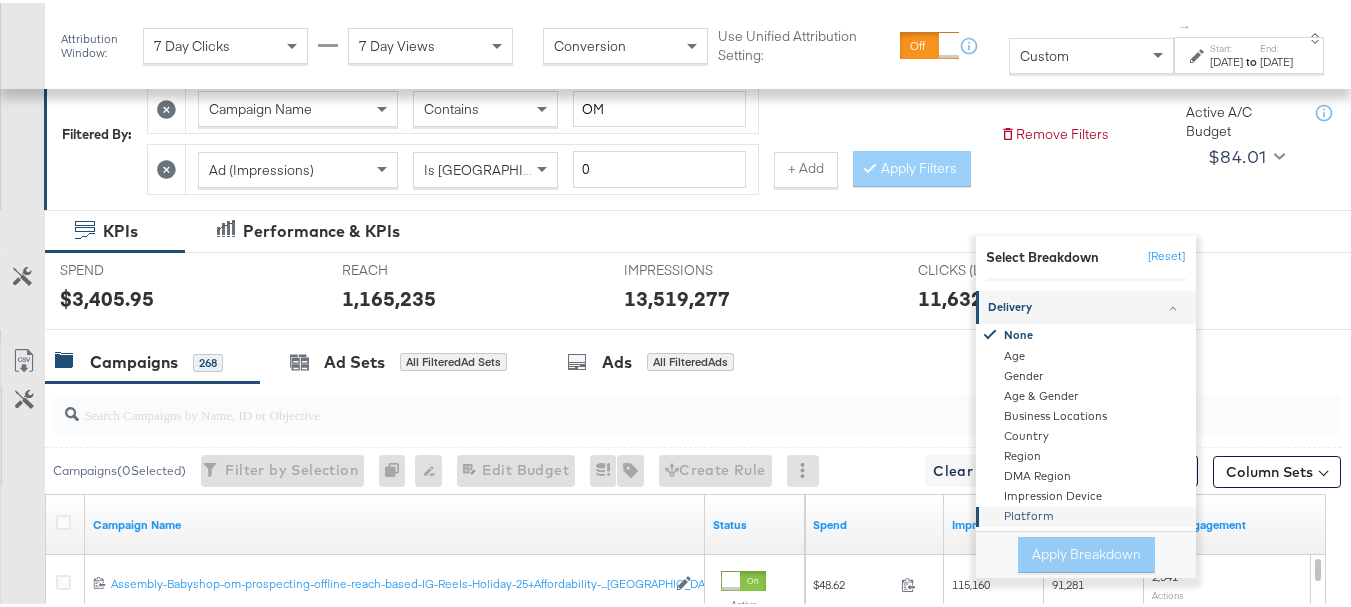 click on "Platform" at bounding box center (1087, 514) 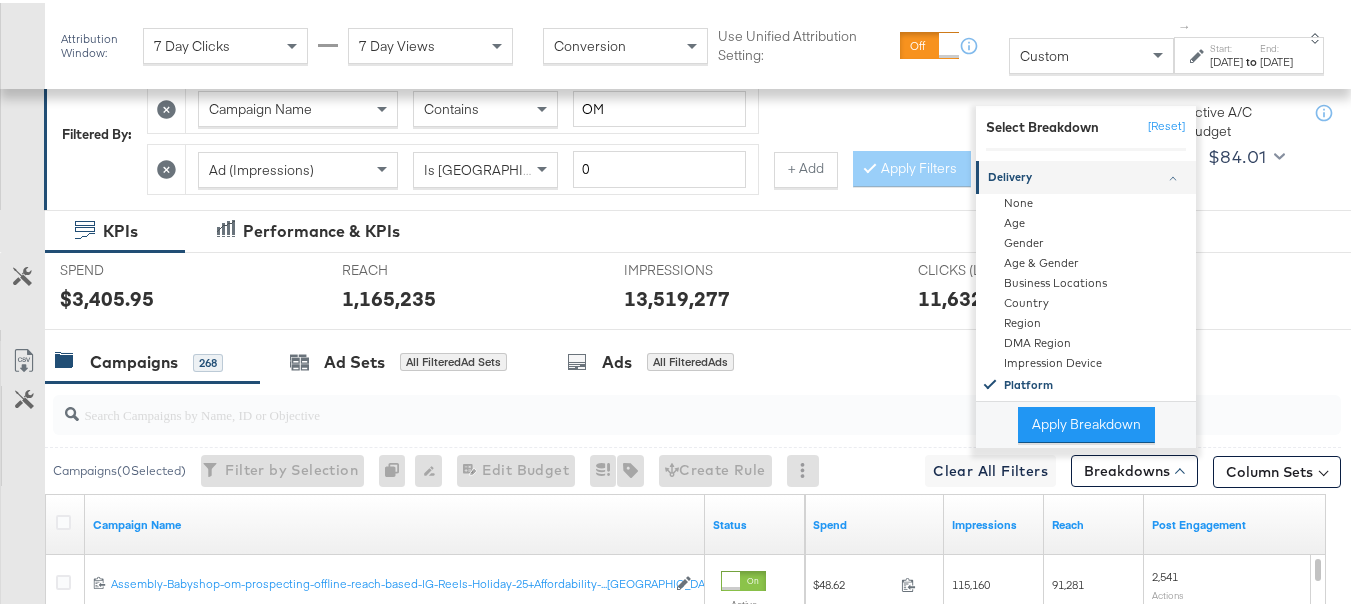 click on "Apply Breakdown" at bounding box center [1086, 422] 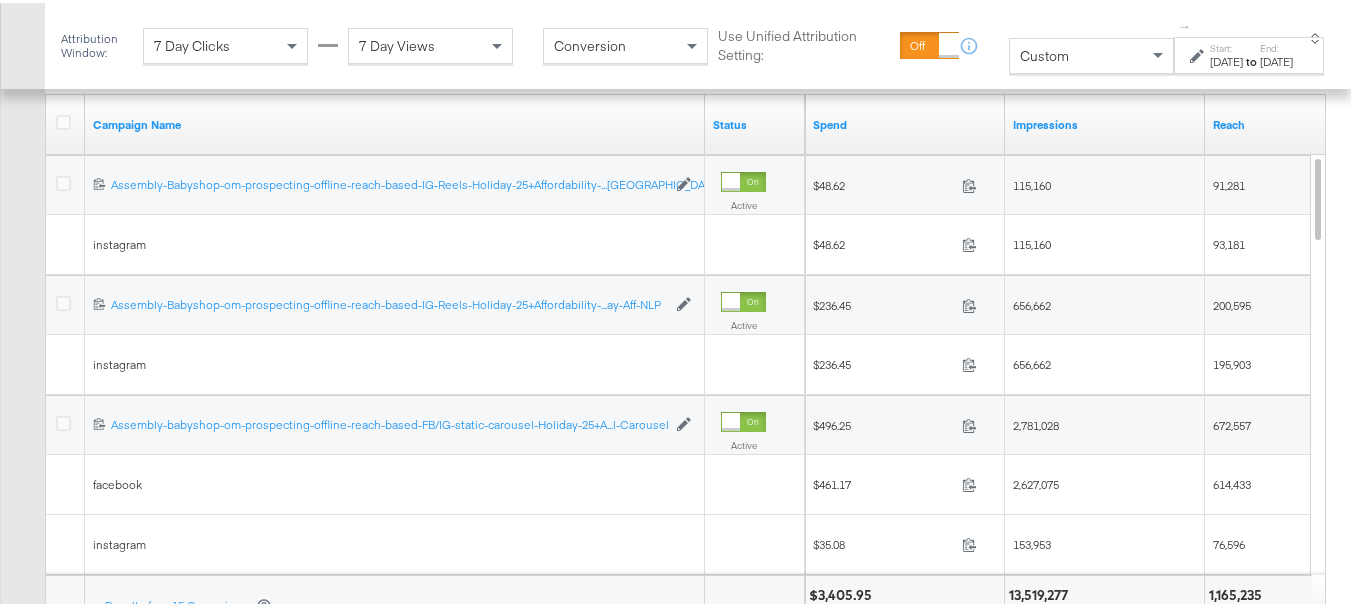 scroll, scrollTop: 500, scrollLeft: 0, axis: vertical 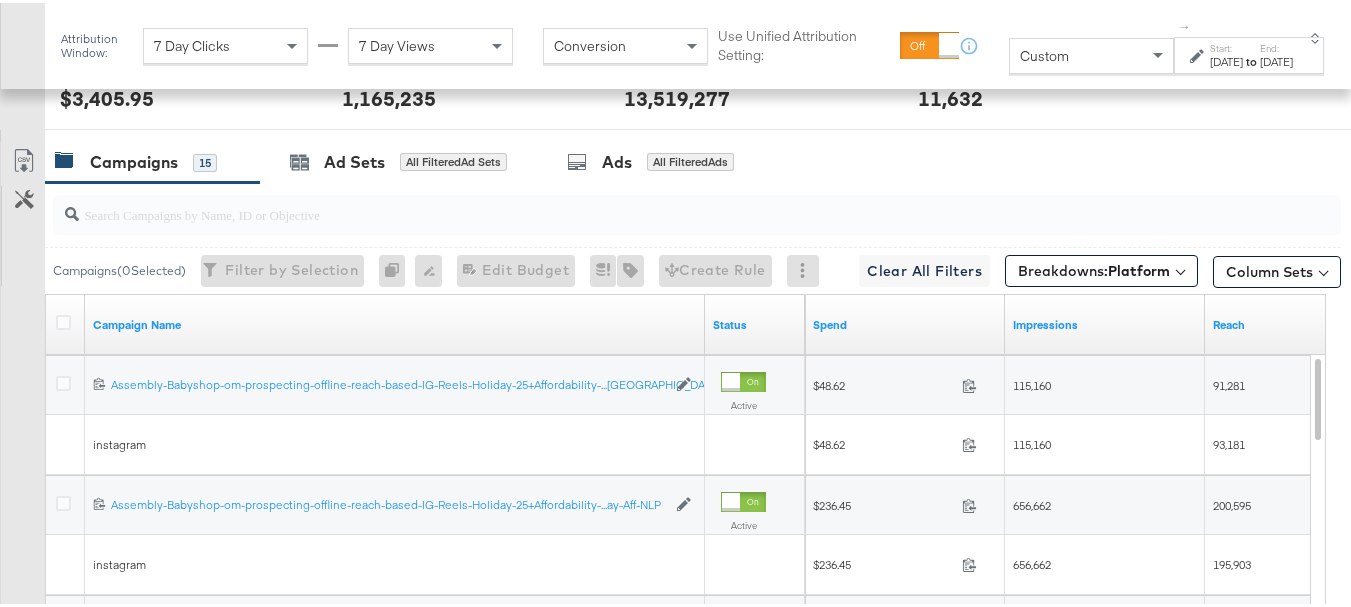 click at bounding box center (66, 322) 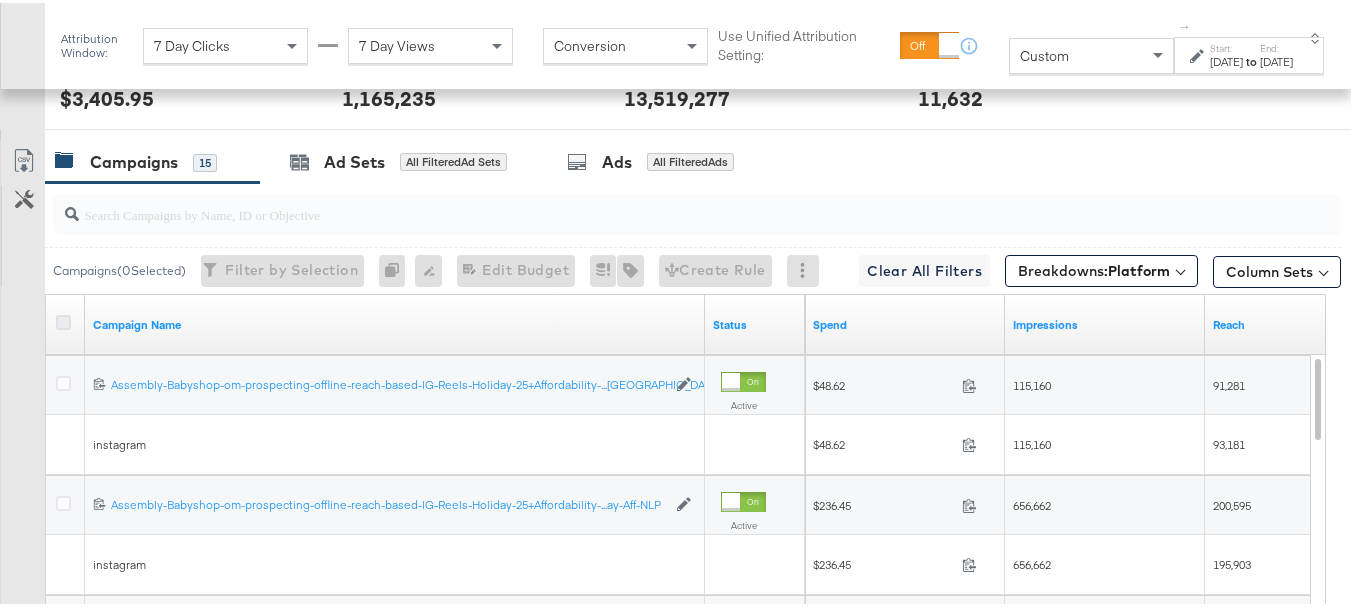 click at bounding box center (63, 319) 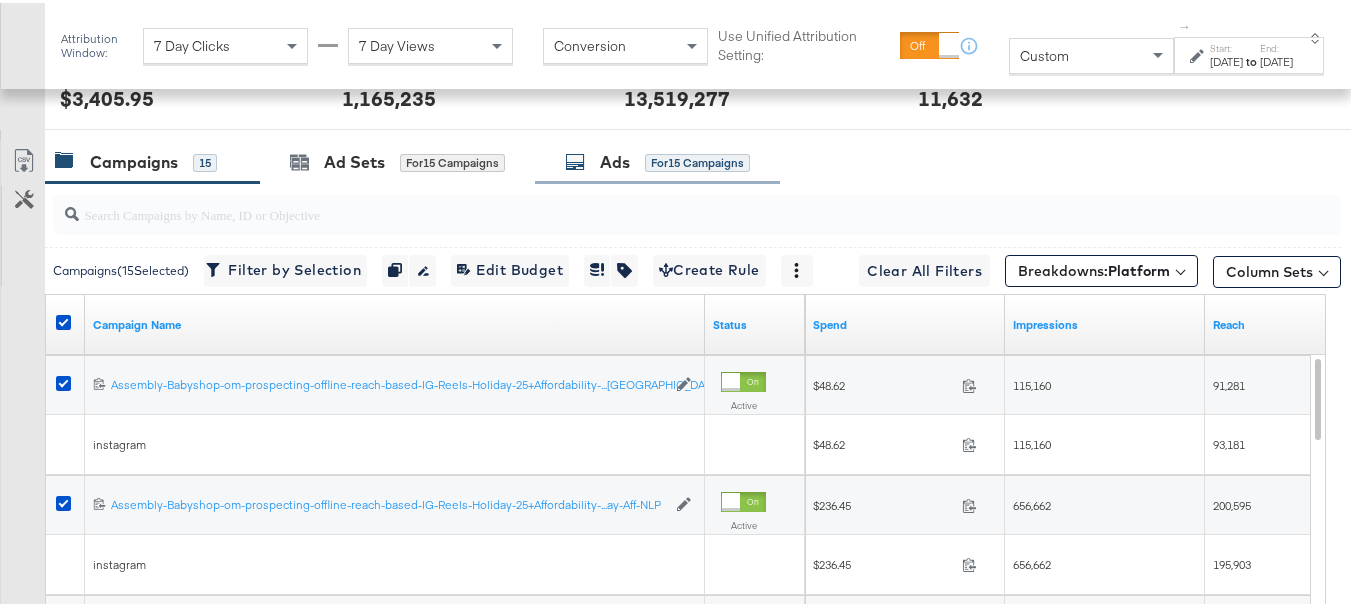 click on "Ads for  15   Campaigns" at bounding box center (657, 159) 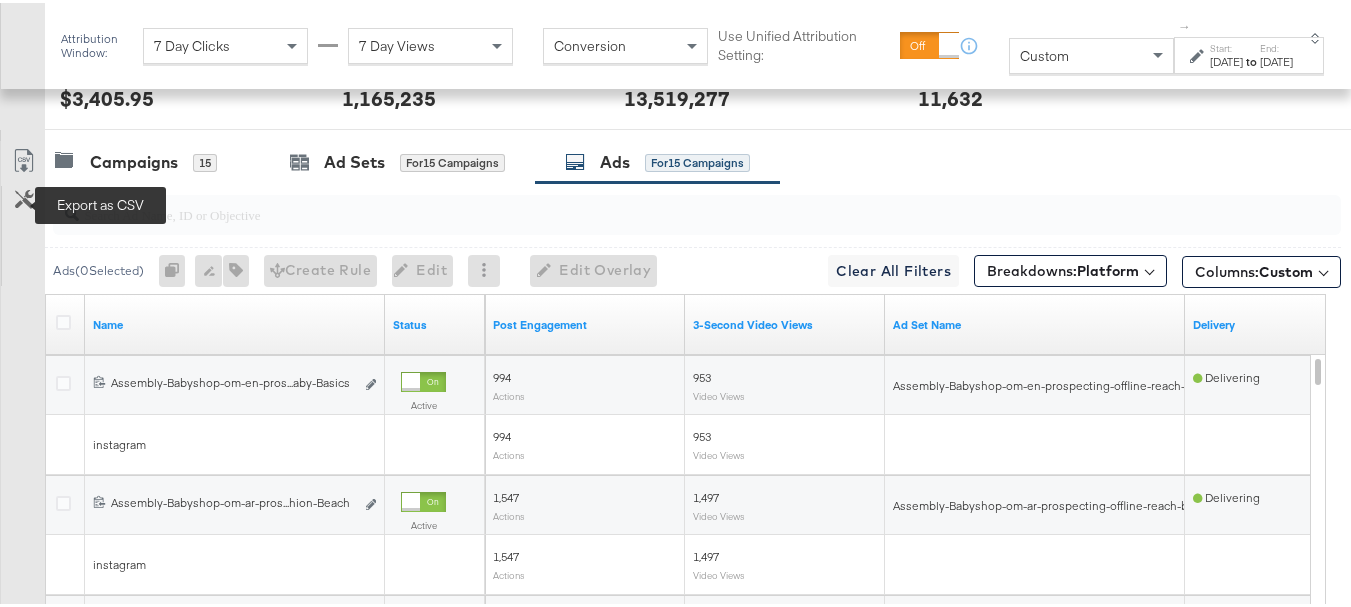 click 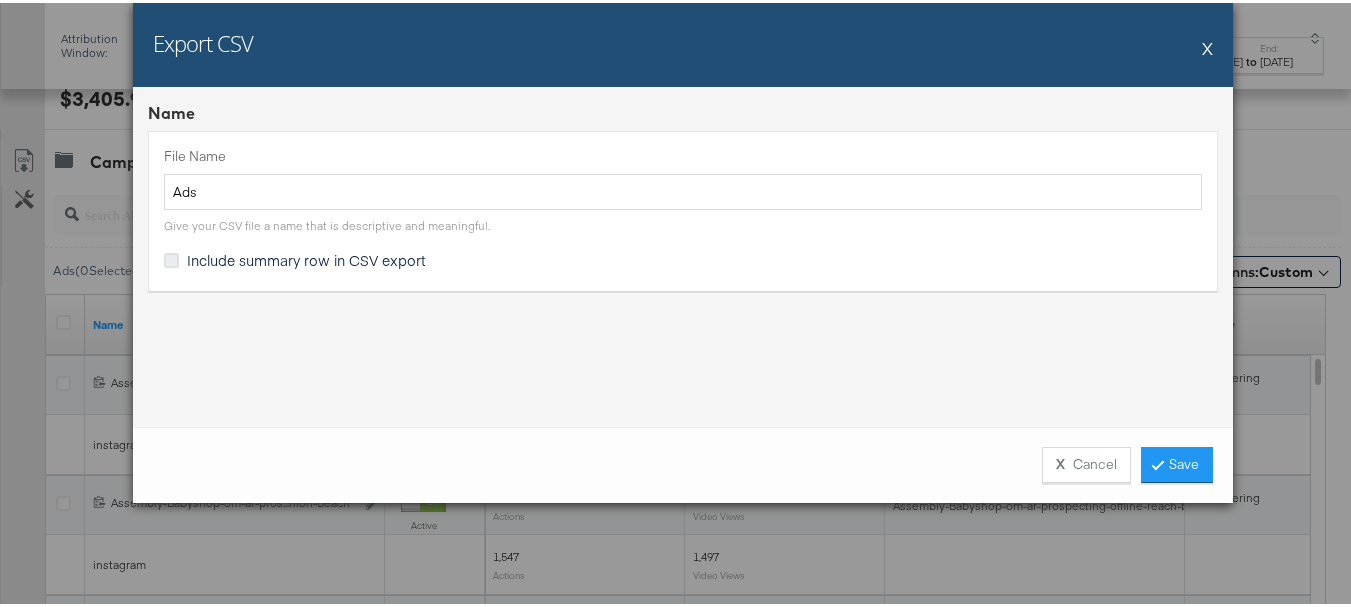 click at bounding box center (171, 257) 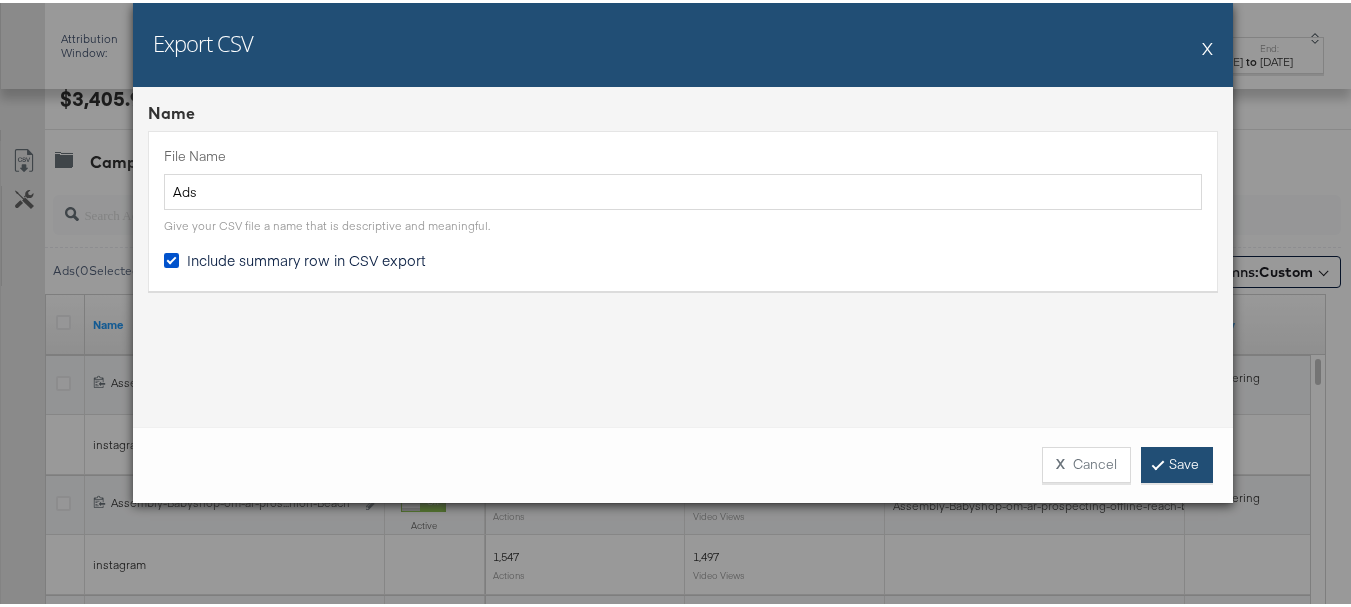 click on "Save" at bounding box center [1177, 462] 